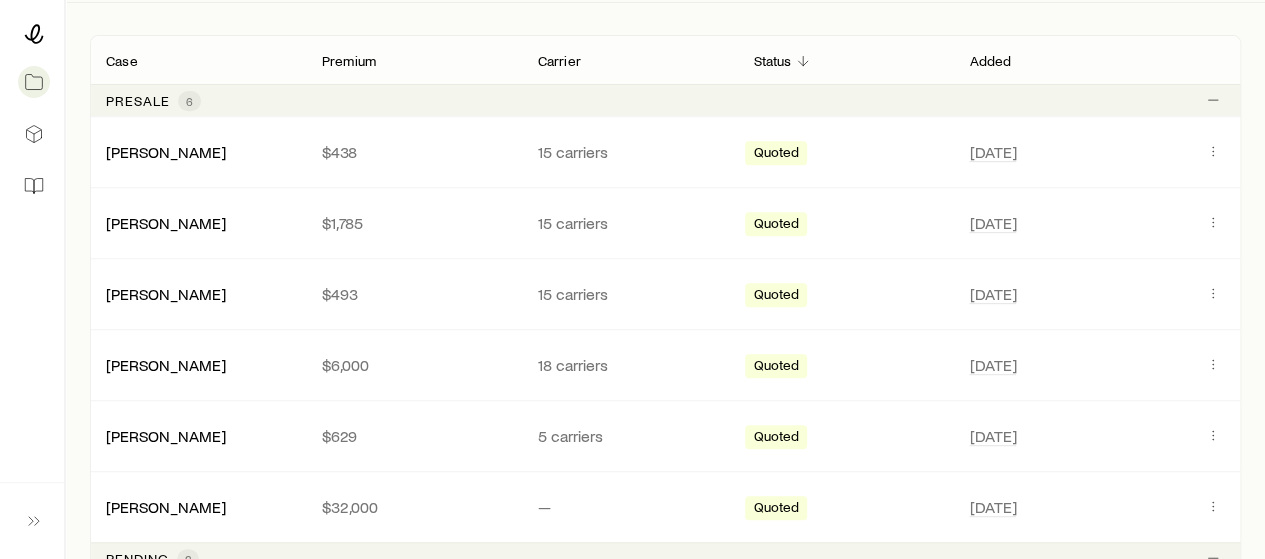 scroll, scrollTop: 381, scrollLeft: 0, axis: vertical 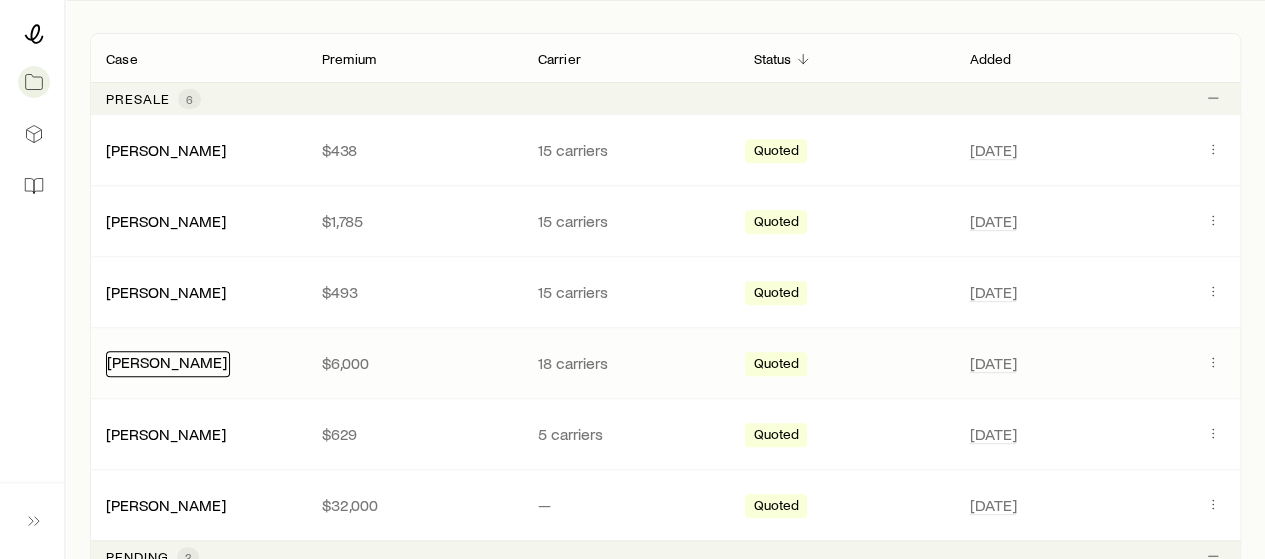 click on "[PERSON_NAME]" at bounding box center [167, 361] 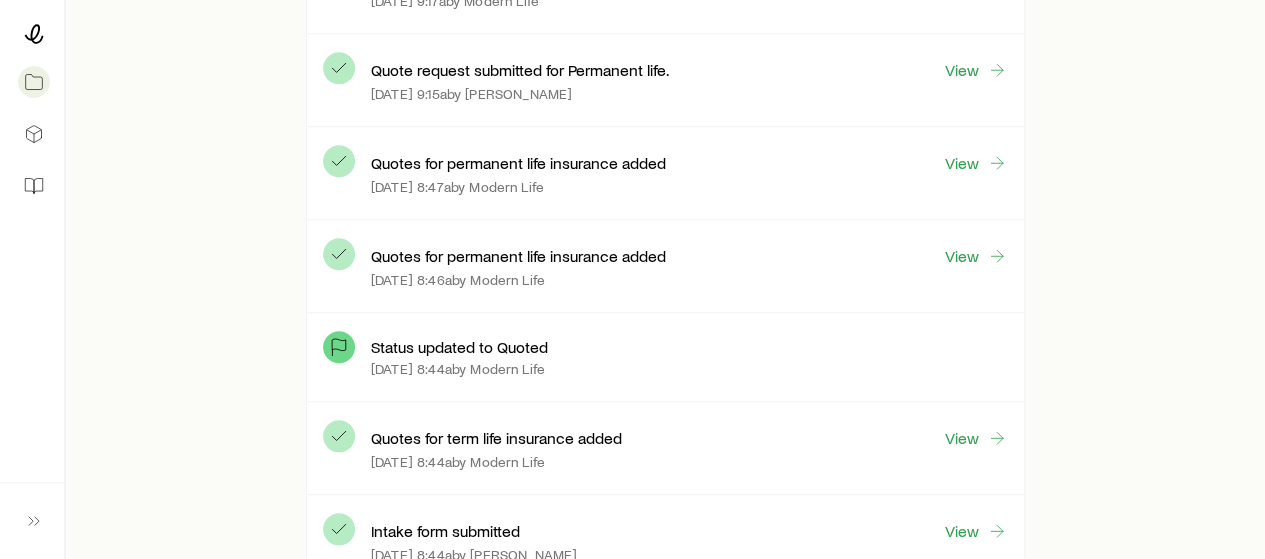 scroll, scrollTop: 793, scrollLeft: 0, axis: vertical 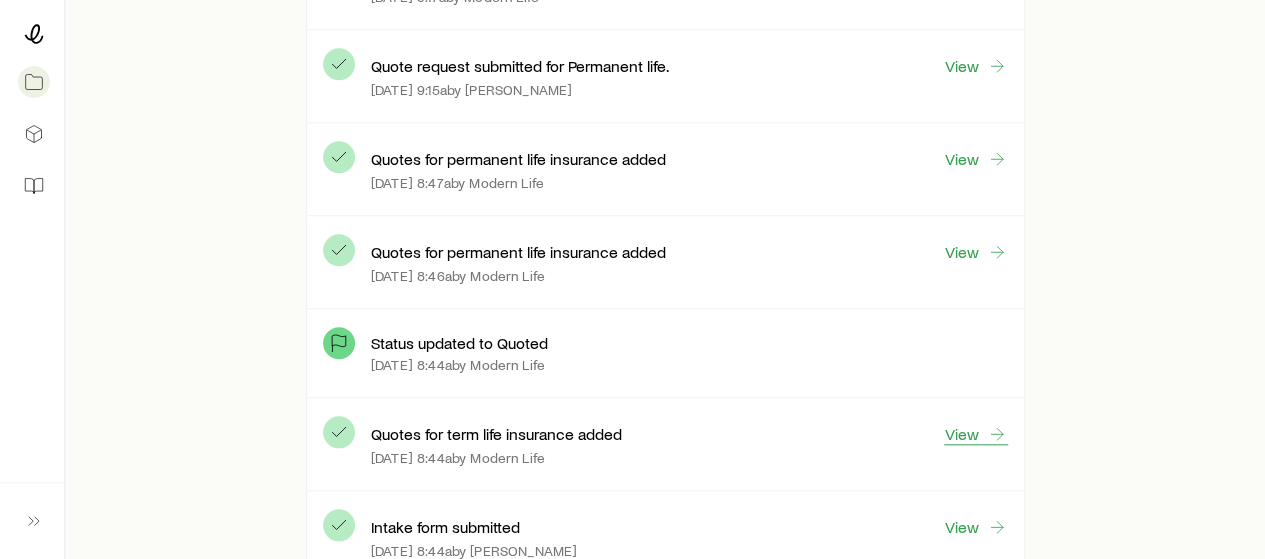 drag, startPoint x: 582, startPoint y: 485, endPoint x: 978, endPoint y: 433, distance: 399.39954 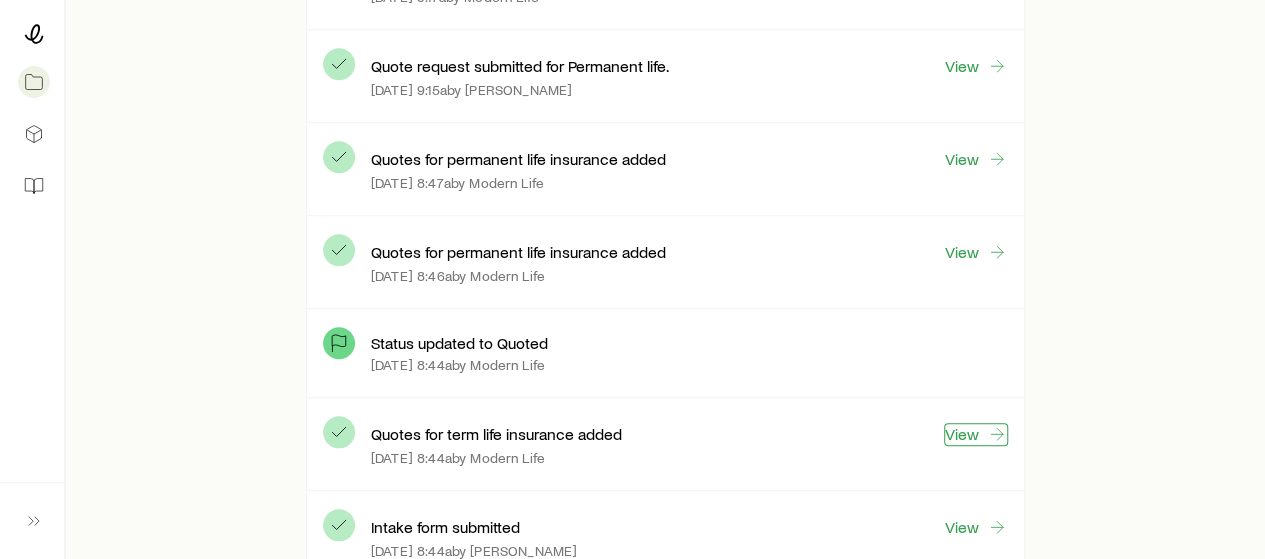 click on "View" at bounding box center [976, 434] 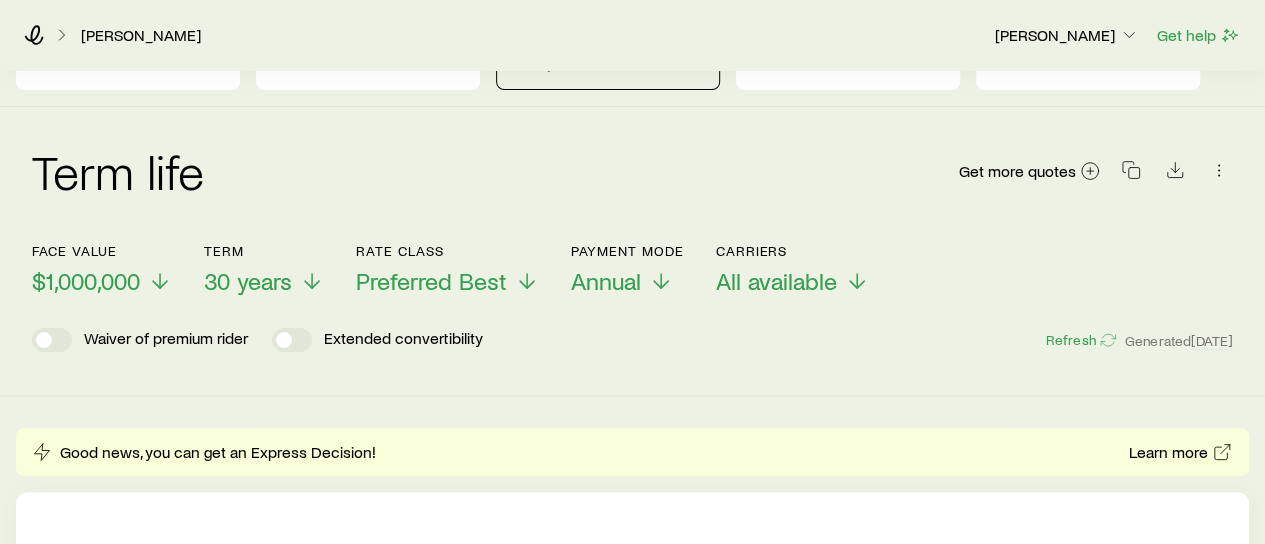 scroll, scrollTop: 78, scrollLeft: 0, axis: vertical 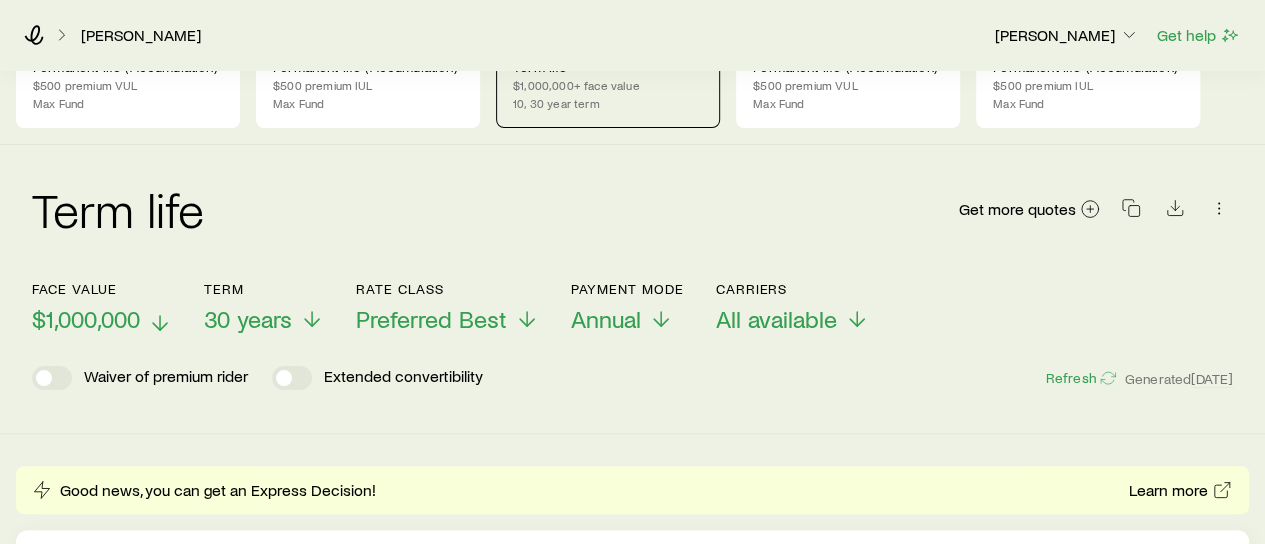 click on "$1,000,000" at bounding box center [86, 319] 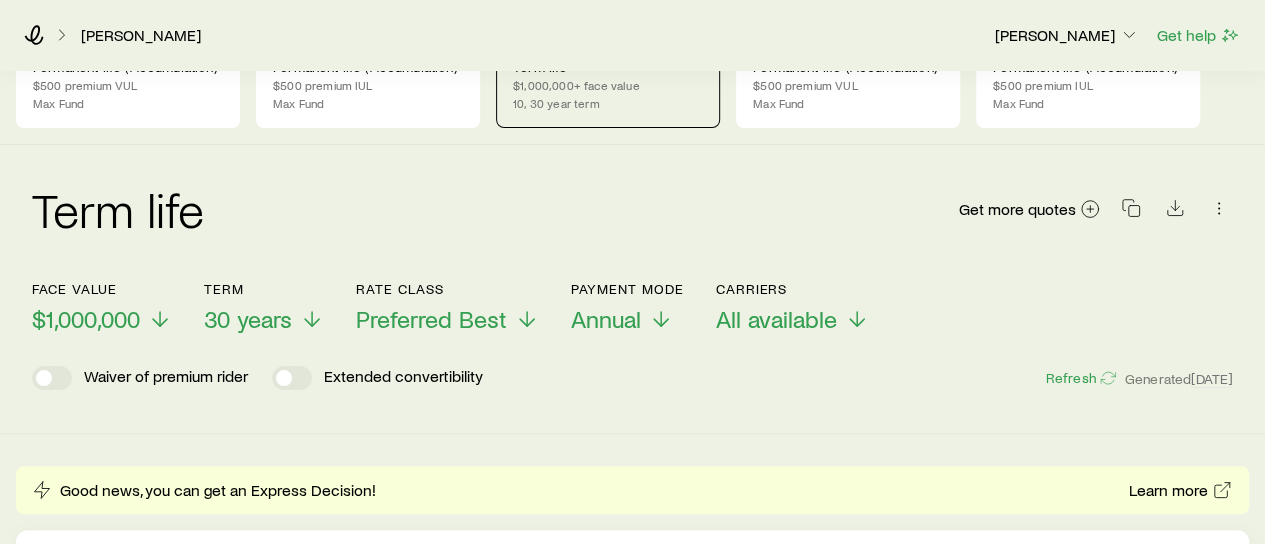 click on "Face value $1,000,000 Term 30 years Rate Class Preferred Best Payment Mode Annual Carriers All available Waiver of premium rider Extended convertibility Refresh Generated  [DATE]" at bounding box center (632, 341) 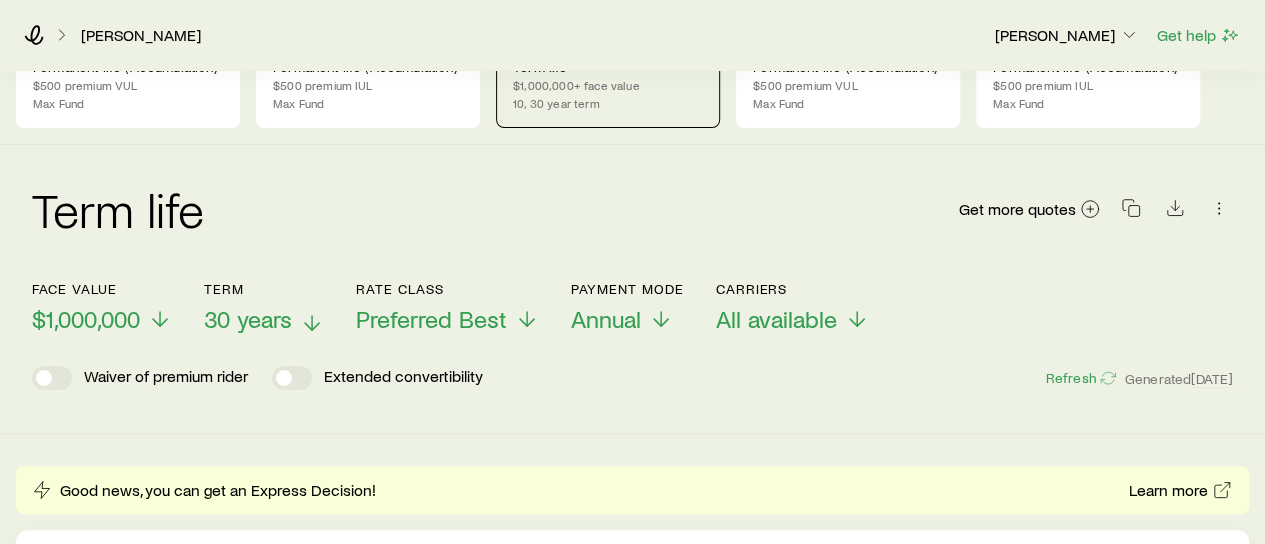 click on "30 years" at bounding box center [264, 319] 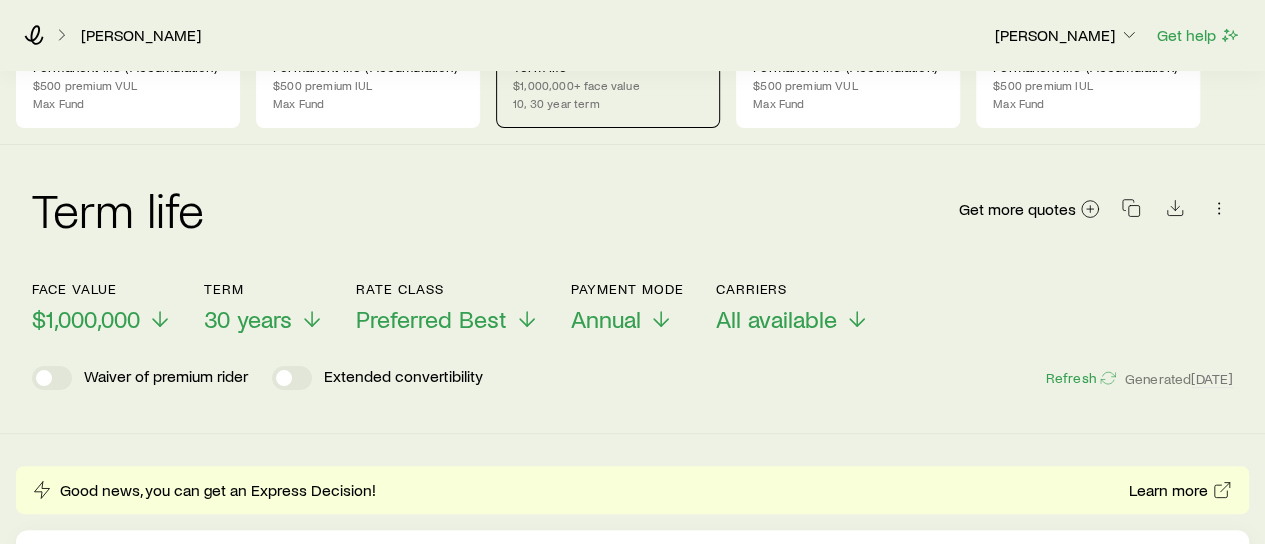 click on "Good news, you can get an Express Decision! Learn more" at bounding box center [632, 490] 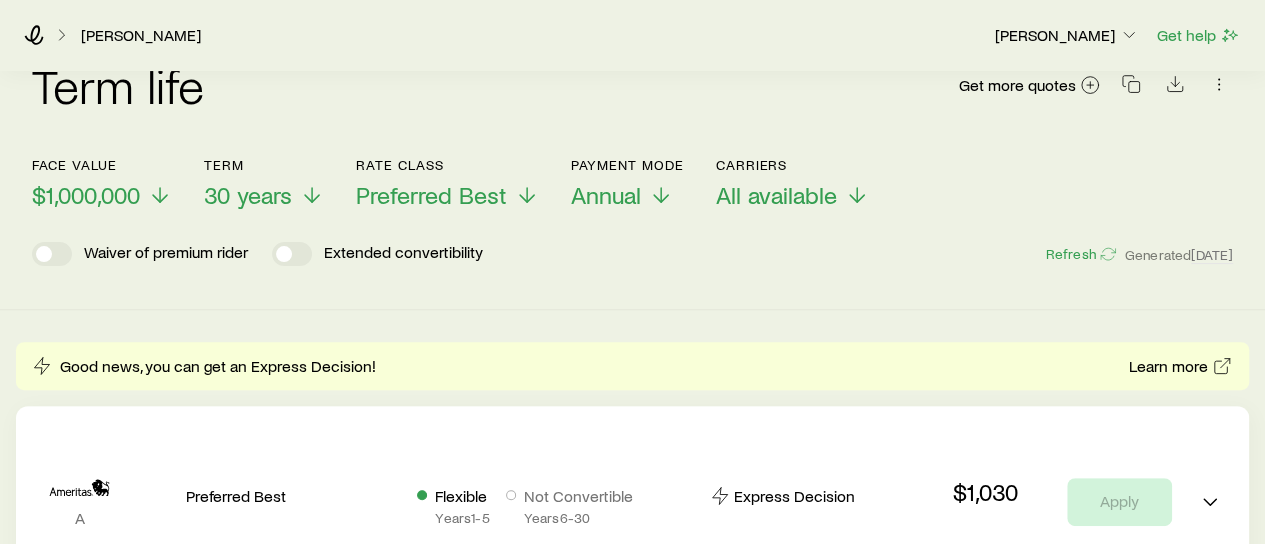 scroll, scrollTop: 202, scrollLeft: 0, axis: vertical 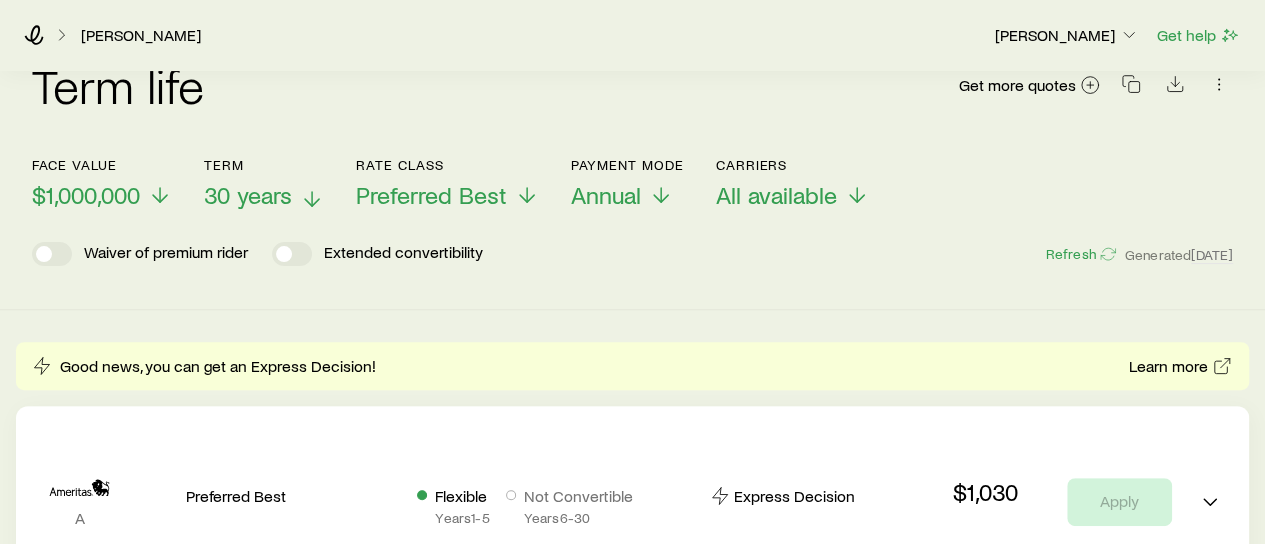 click on "30 years" at bounding box center (248, 195) 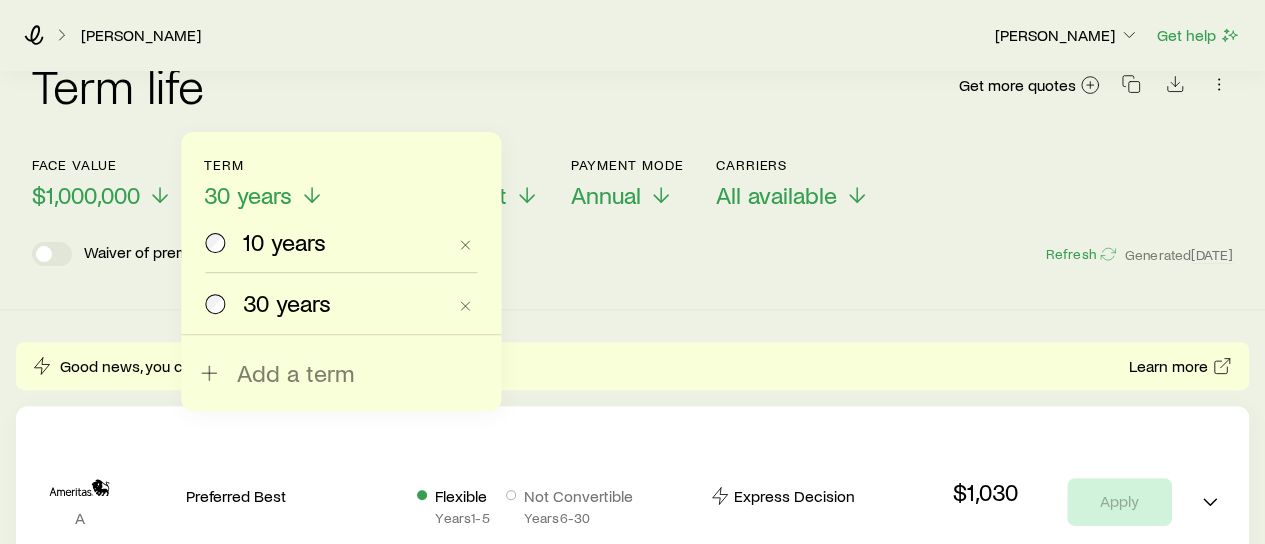 click on "10 years" at bounding box center [325, 242] 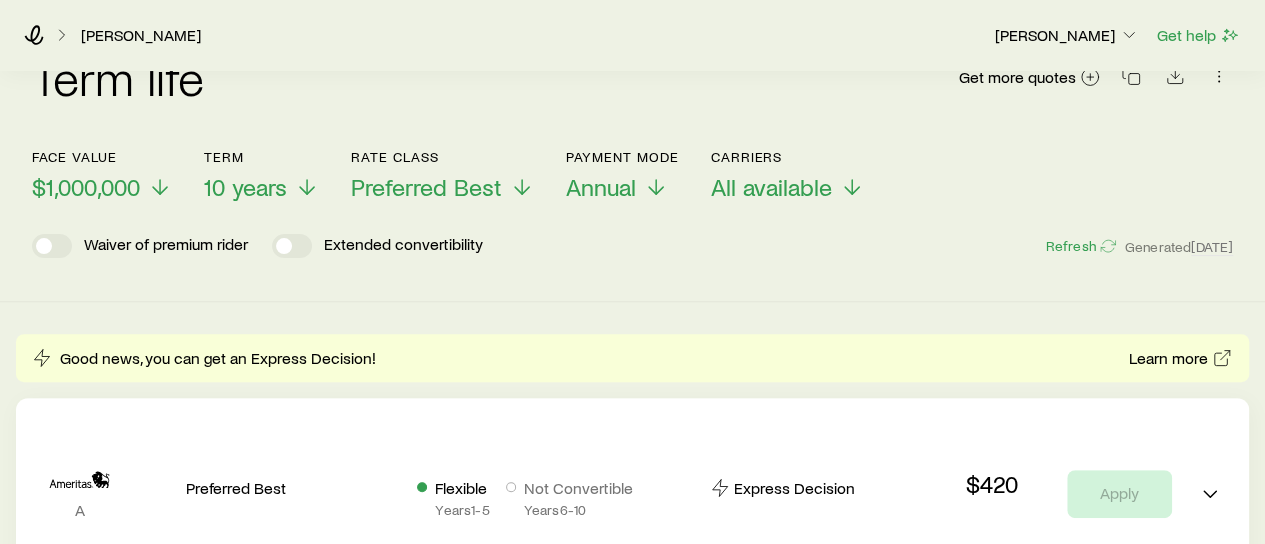scroll, scrollTop: 218, scrollLeft: 0, axis: vertical 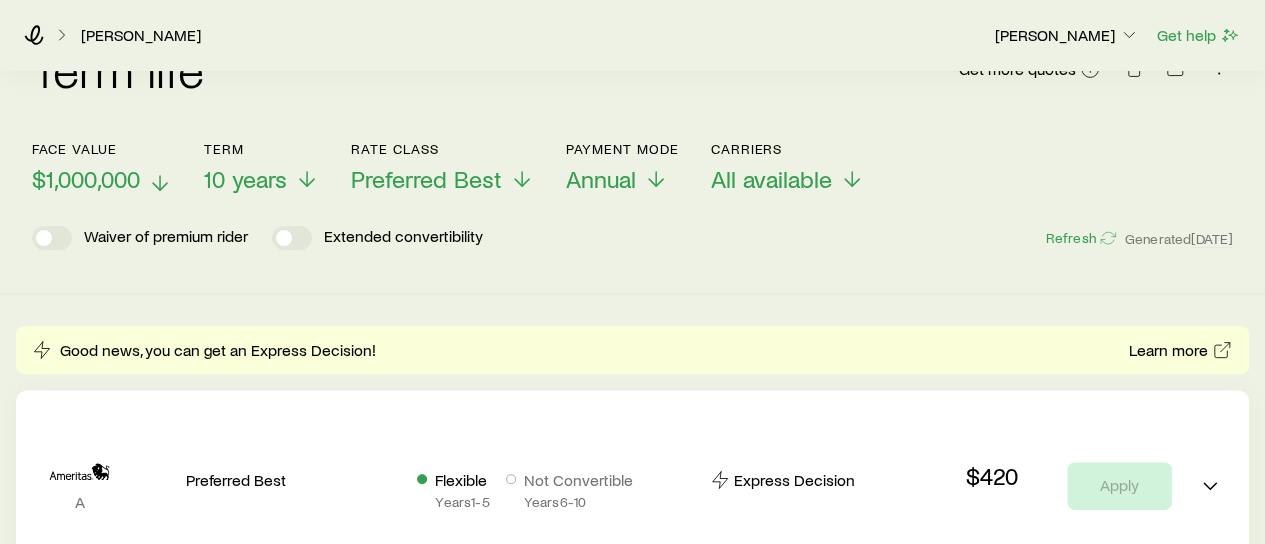 click on "$1,000,000" at bounding box center (86, 179) 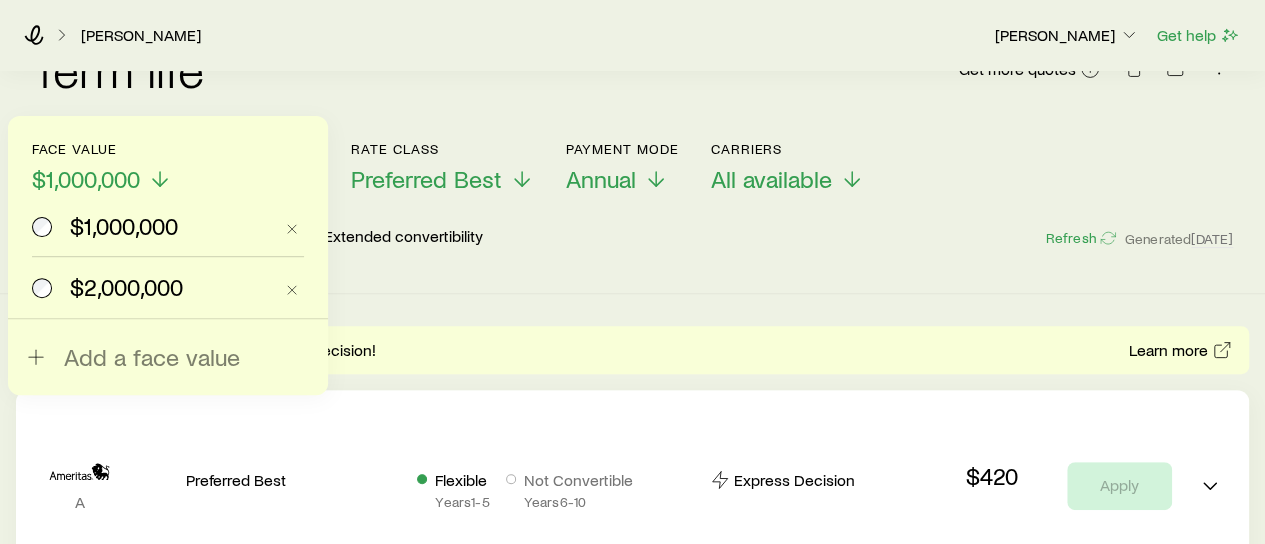 click on "$2,000,000" at bounding box center [126, 287] 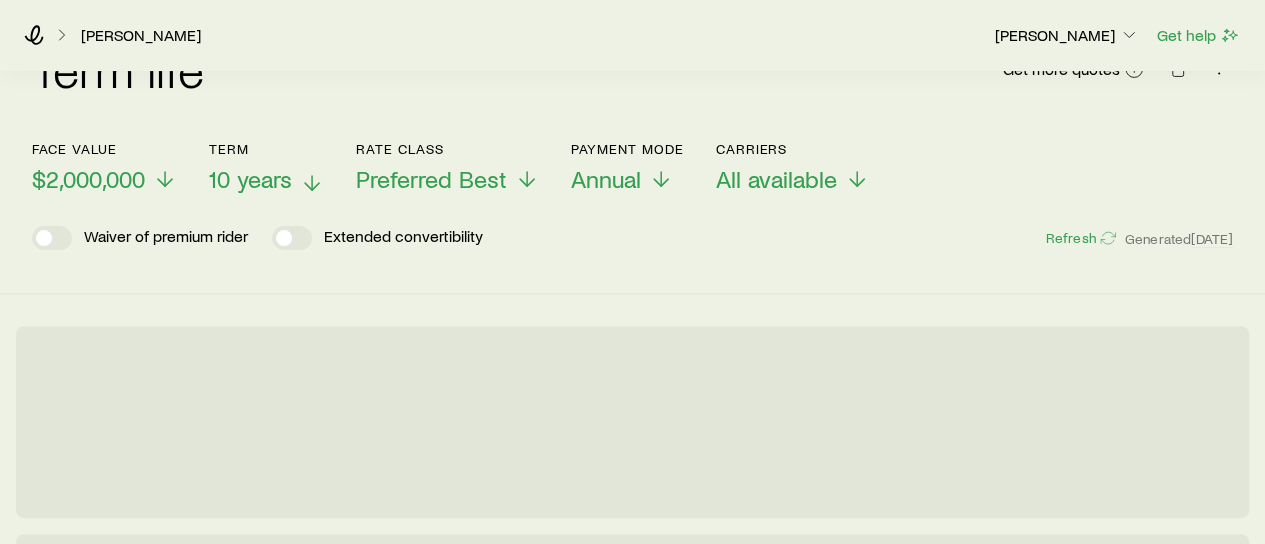 click on "10 years" at bounding box center [250, 179] 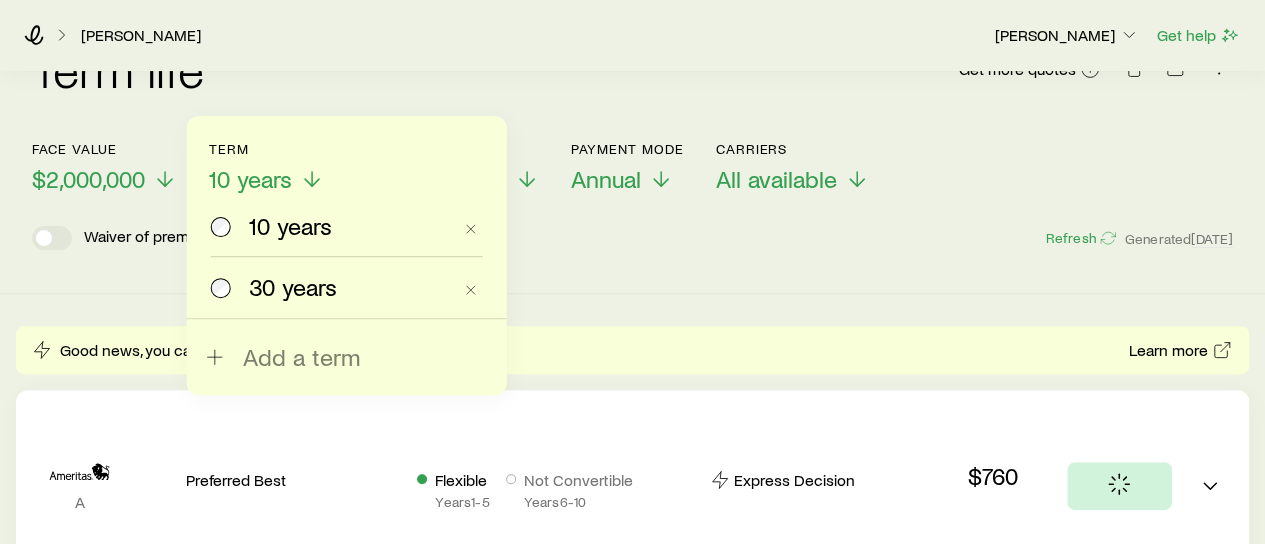 click on "30 years" at bounding box center [293, 287] 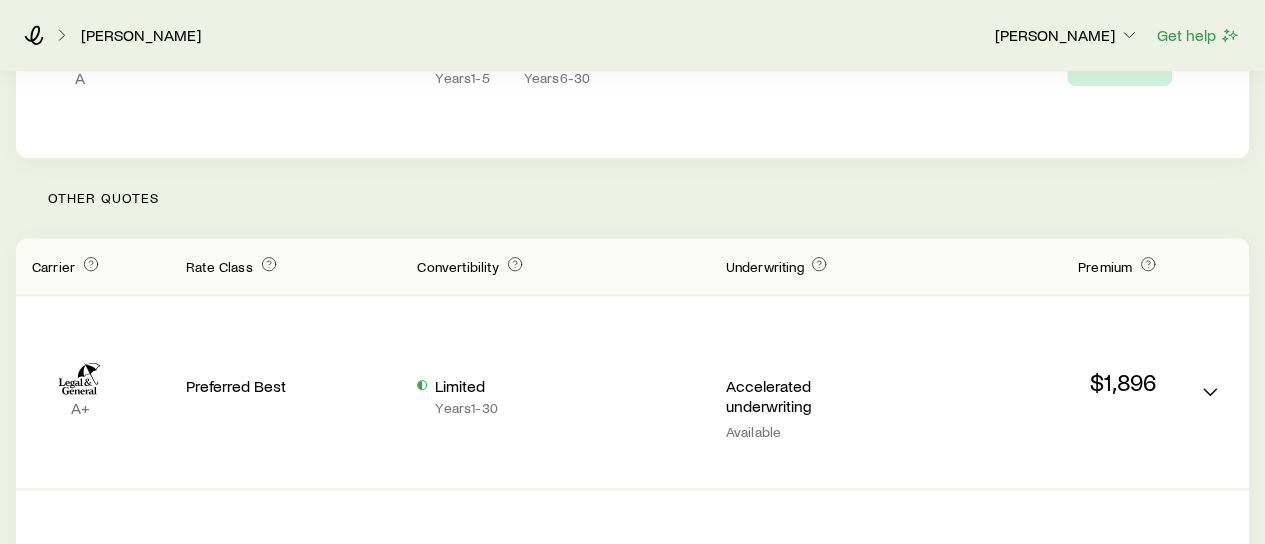 scroll, scrollTop: 645, scrollLeft: 0, axis: vertical 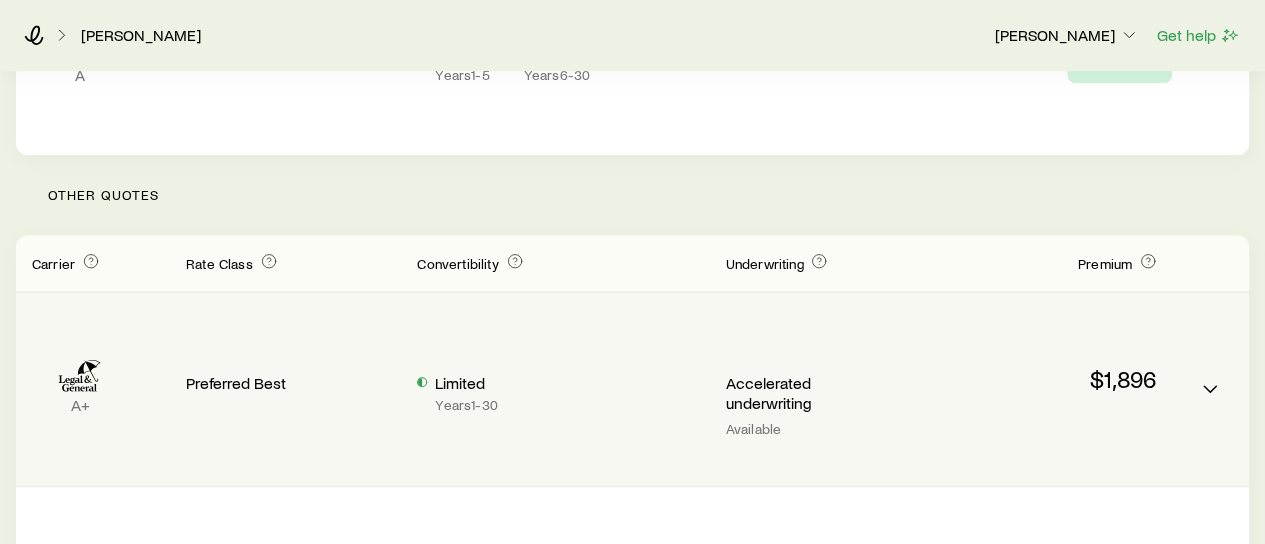 click at bounding box center (1210, 389) 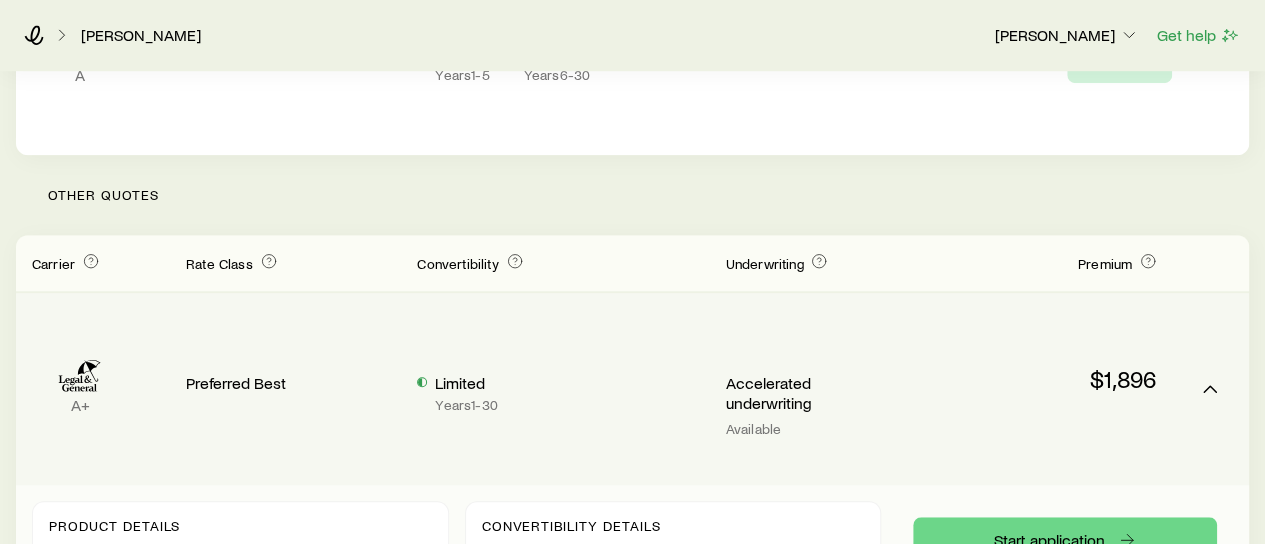 click at bounding box center [1210, 389] 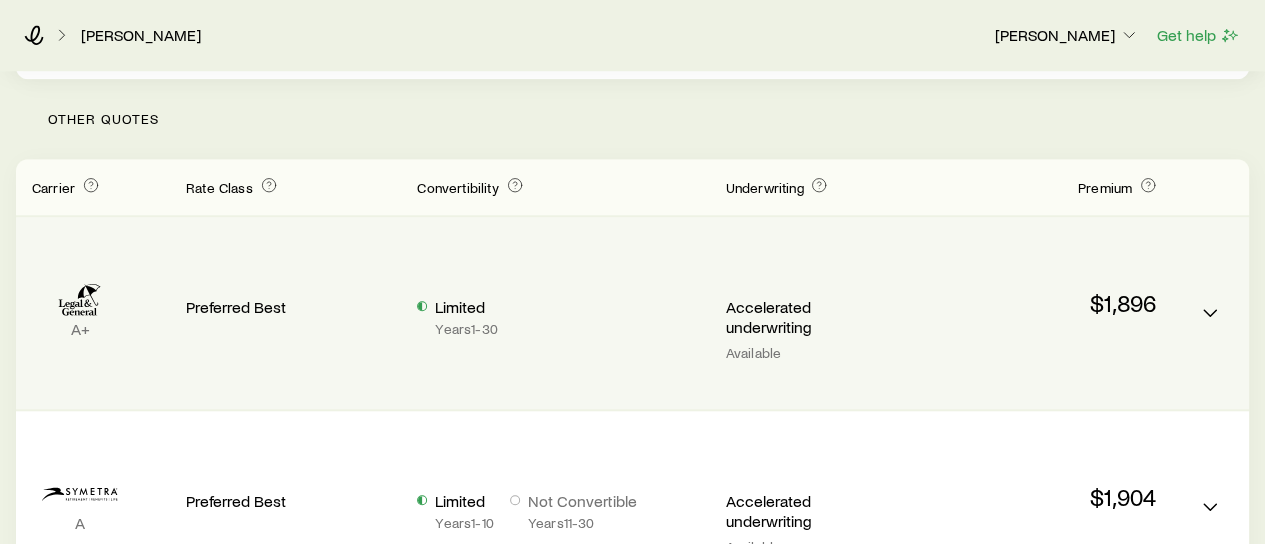 scroll, scrollTop: 731, scrollLeft: 0, axis: vertical 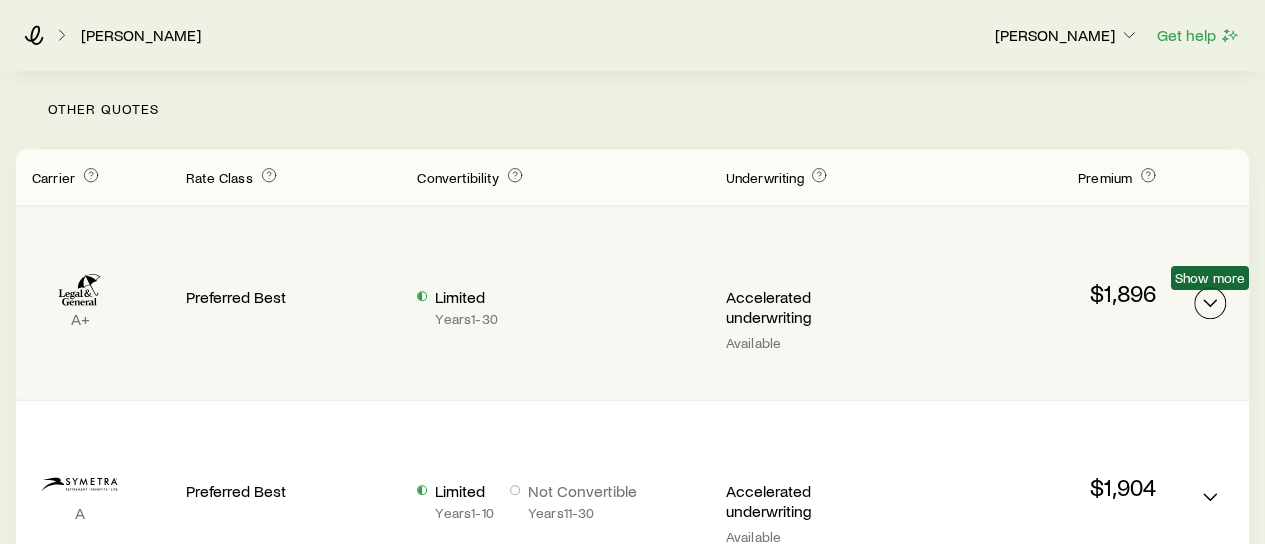 click 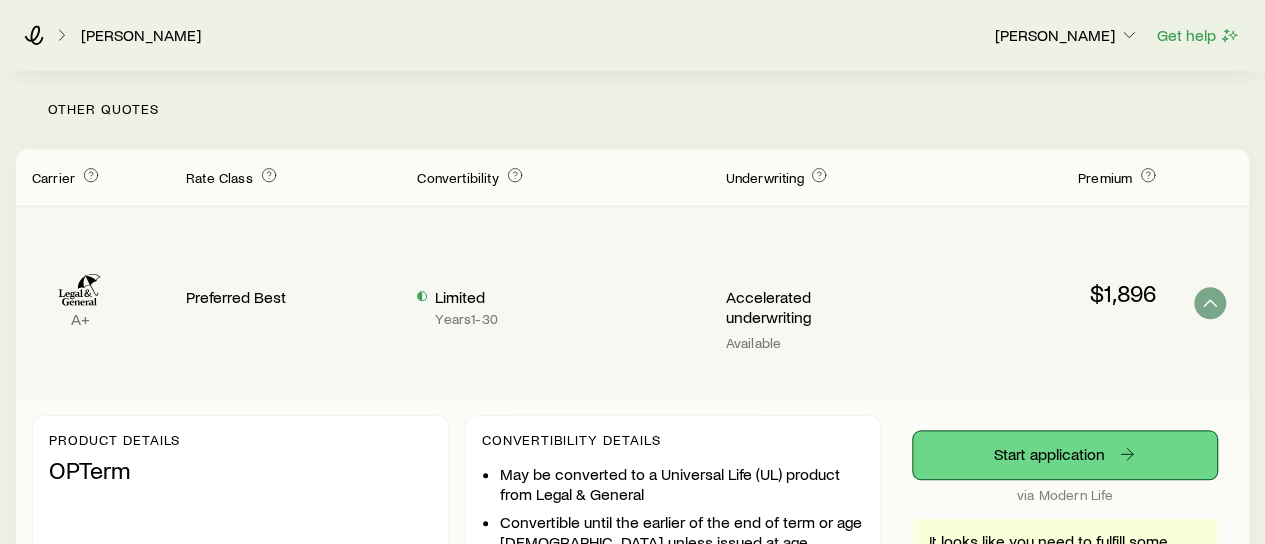 click on "Start application" at bounding box center (1065, 455) 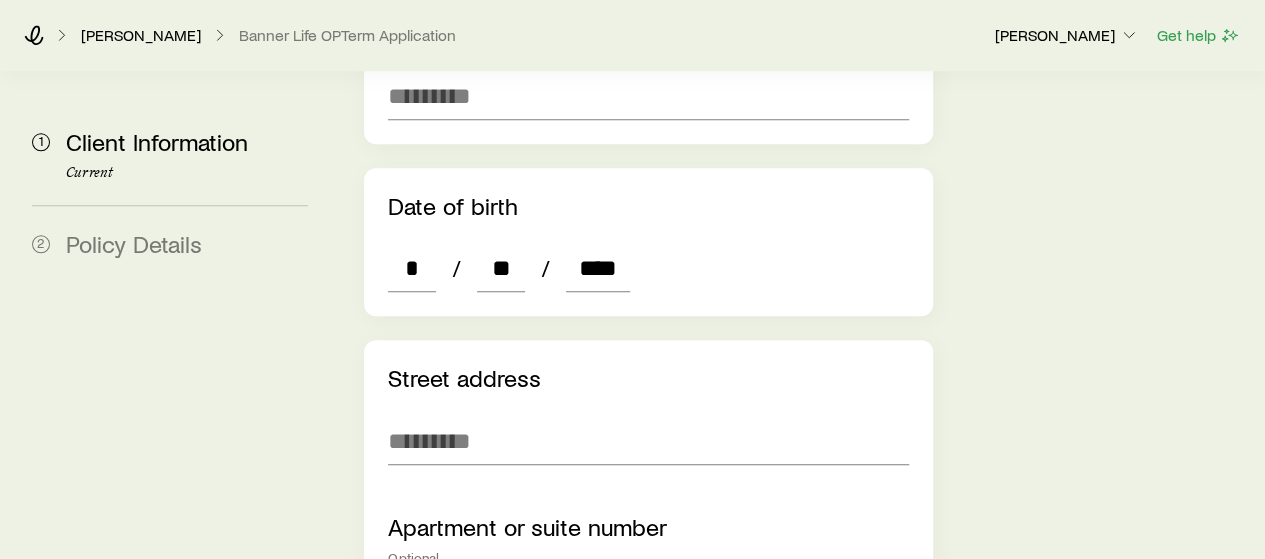 scroll, scrollTop: 980, scrollLeft: 0, axis: vertical 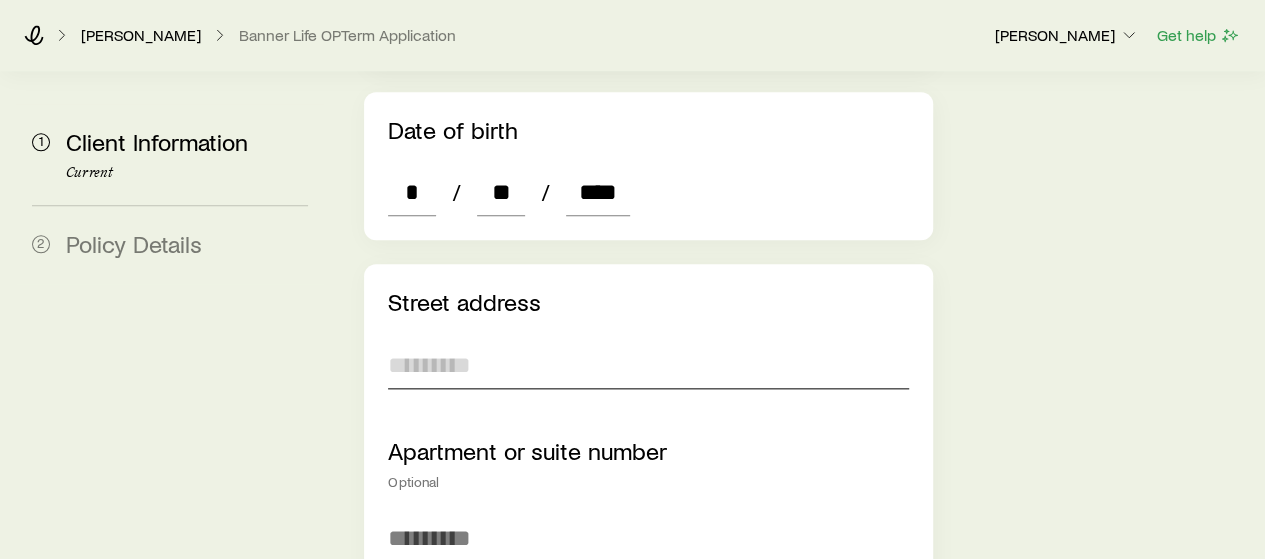 click at bounding box center [648, 365] 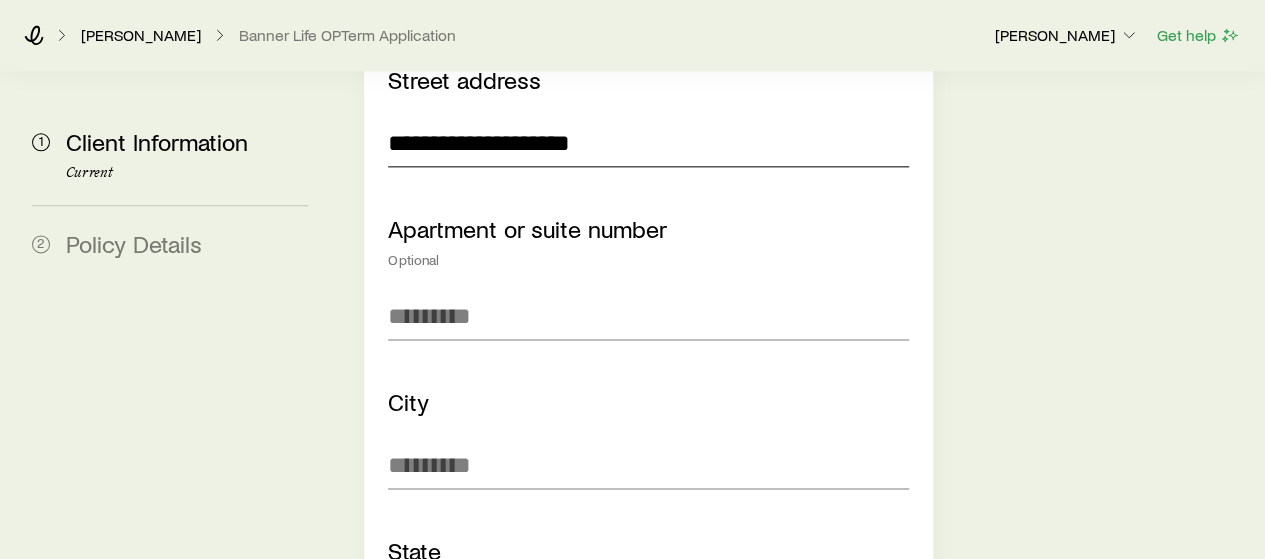scroll, scrollTop: 1205, scrollLeft: 0, axis: vertical 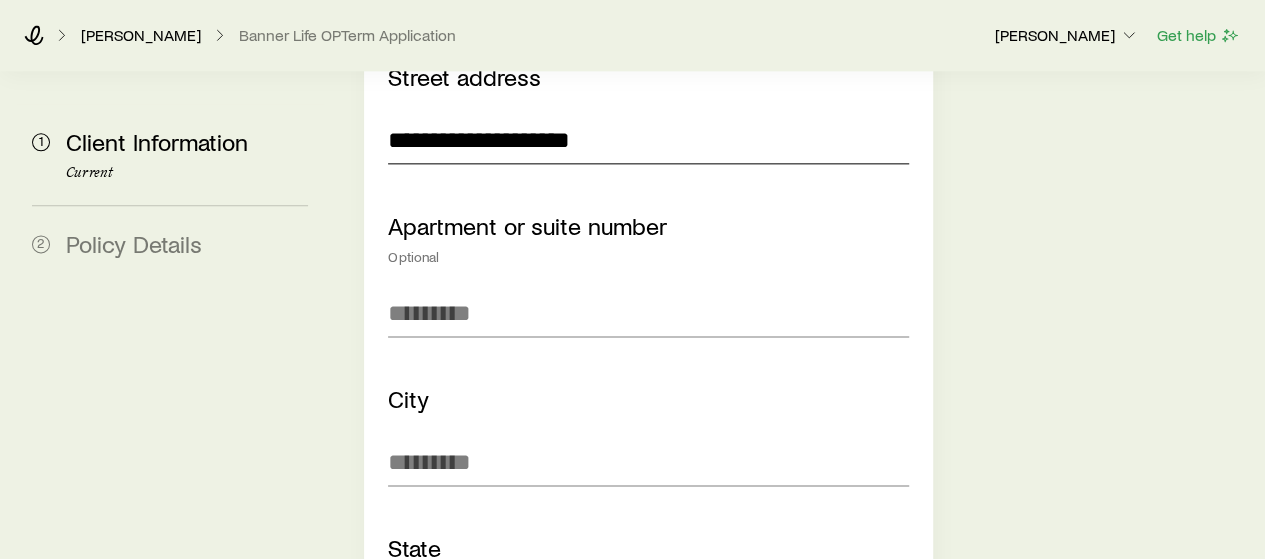 type on "**********" 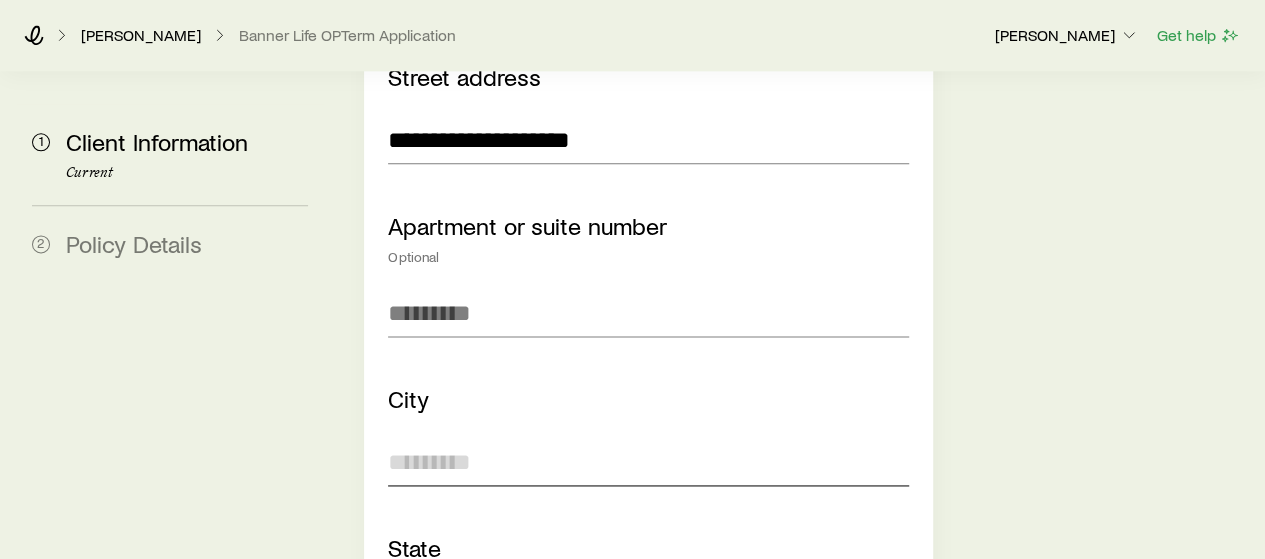 click at bounding box center [648, 462] 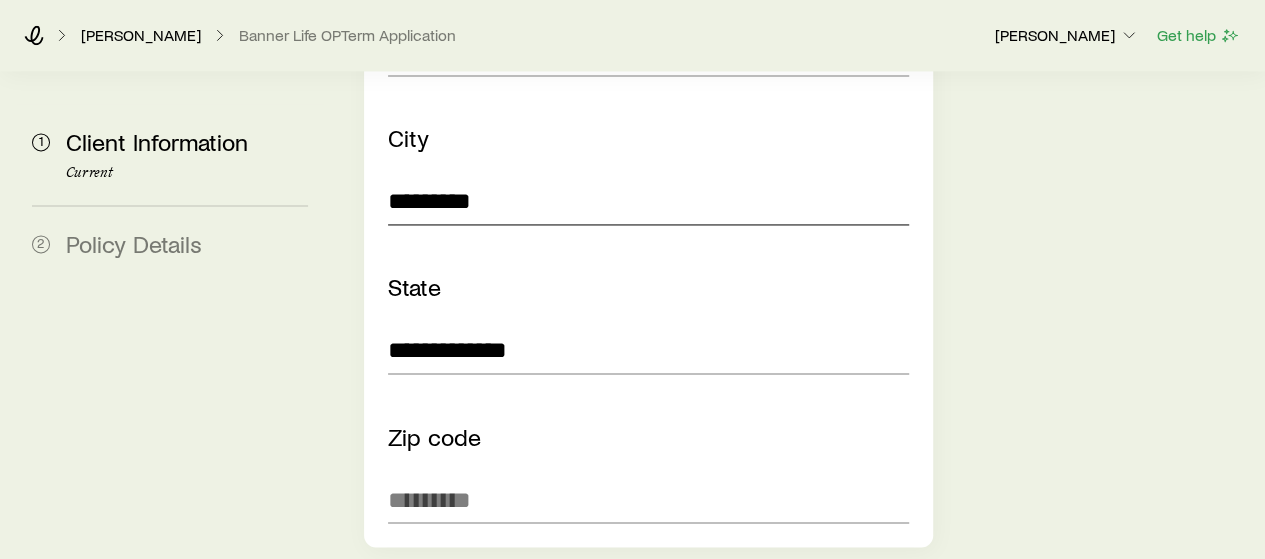 scroll, scrollTop: 1470, scrollLeft: 0, axis: vertical 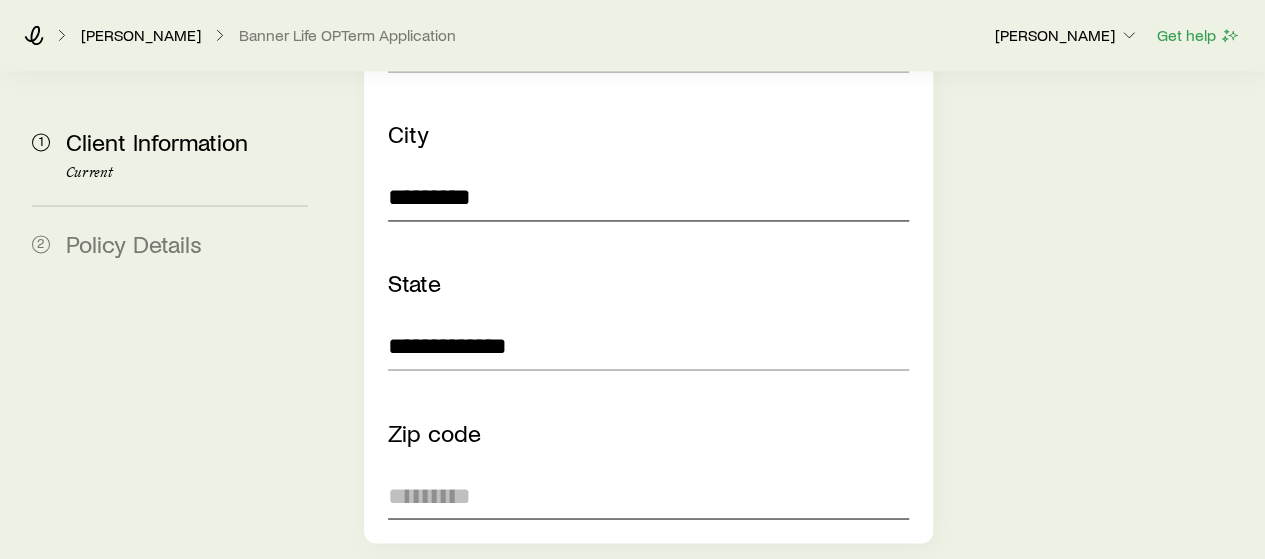 type on "*********" 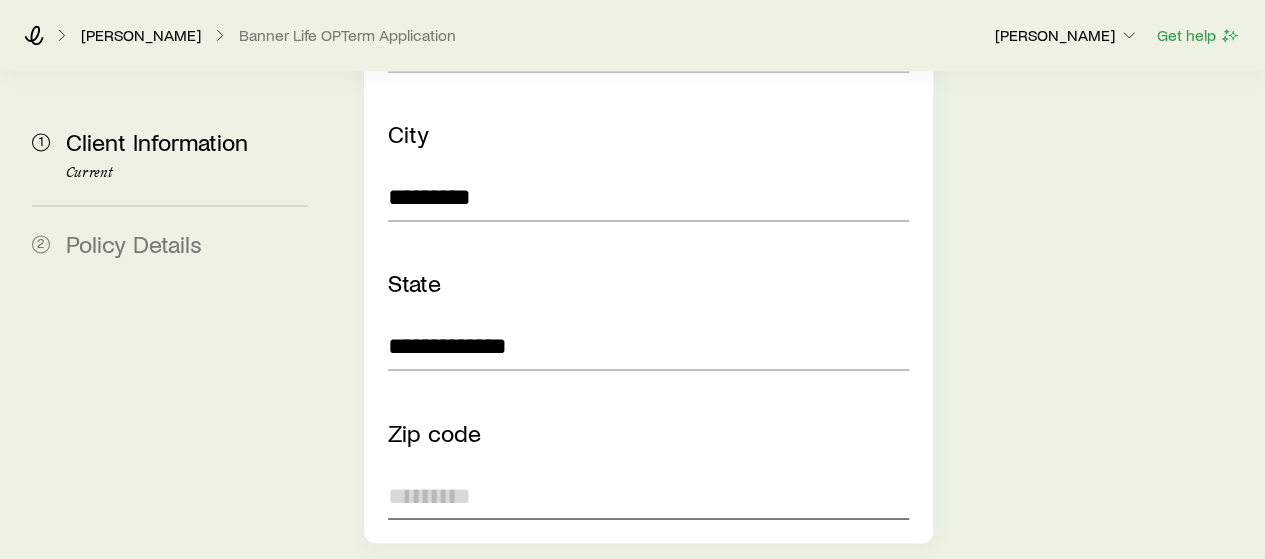 click at bounding box center [648, 495] 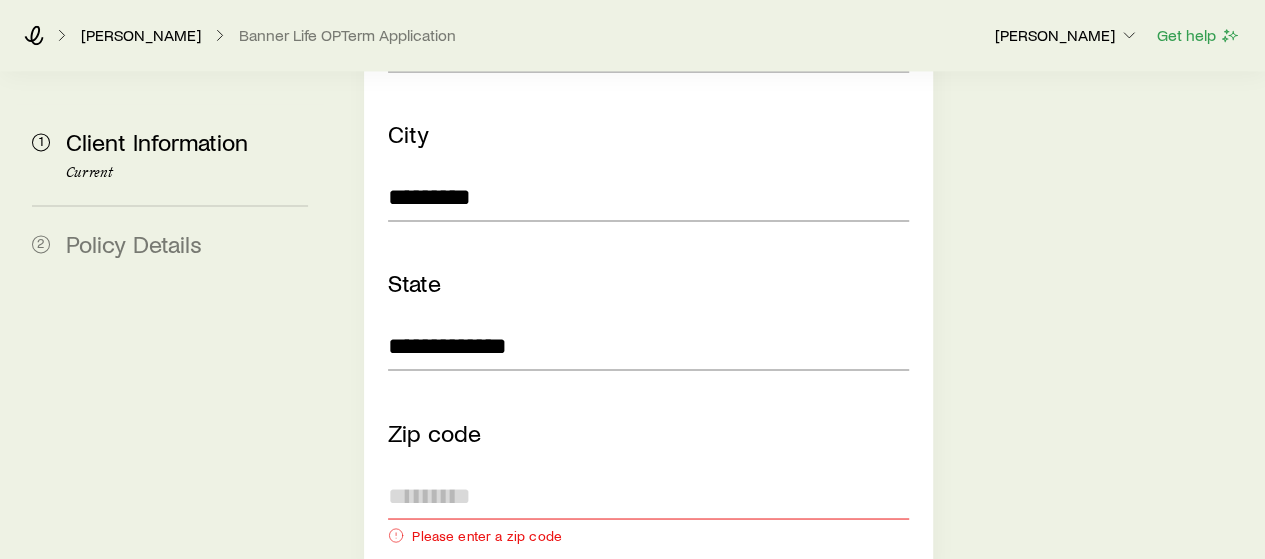 paste on "*********" 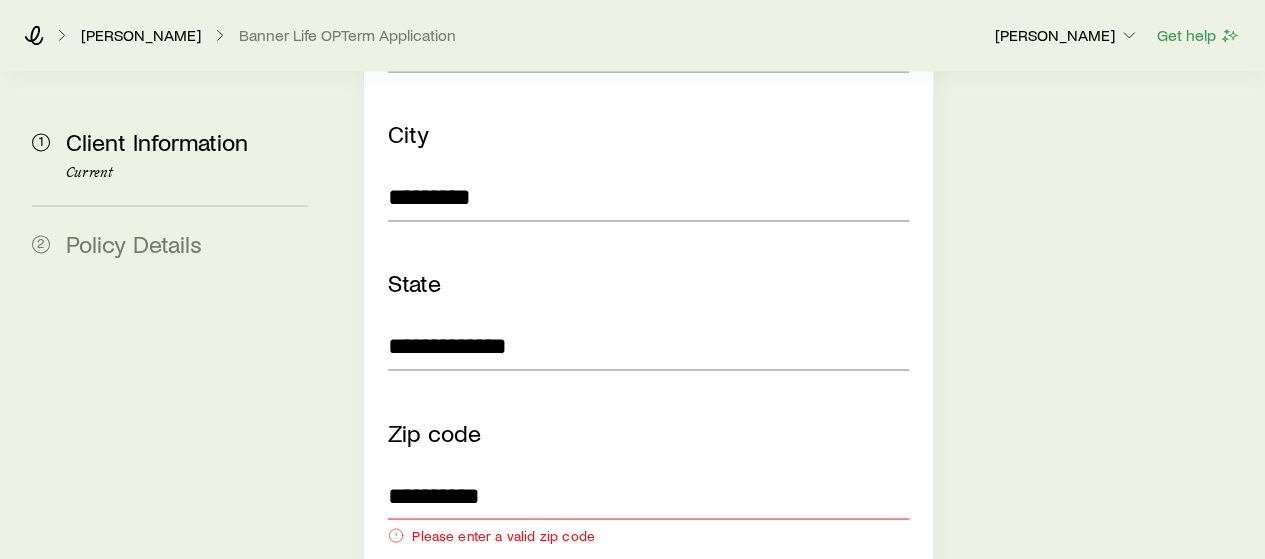 drag, startPoint x: 444, startPoint y: 417, endPoint x: 493, endPoint y: 417, distance: 49 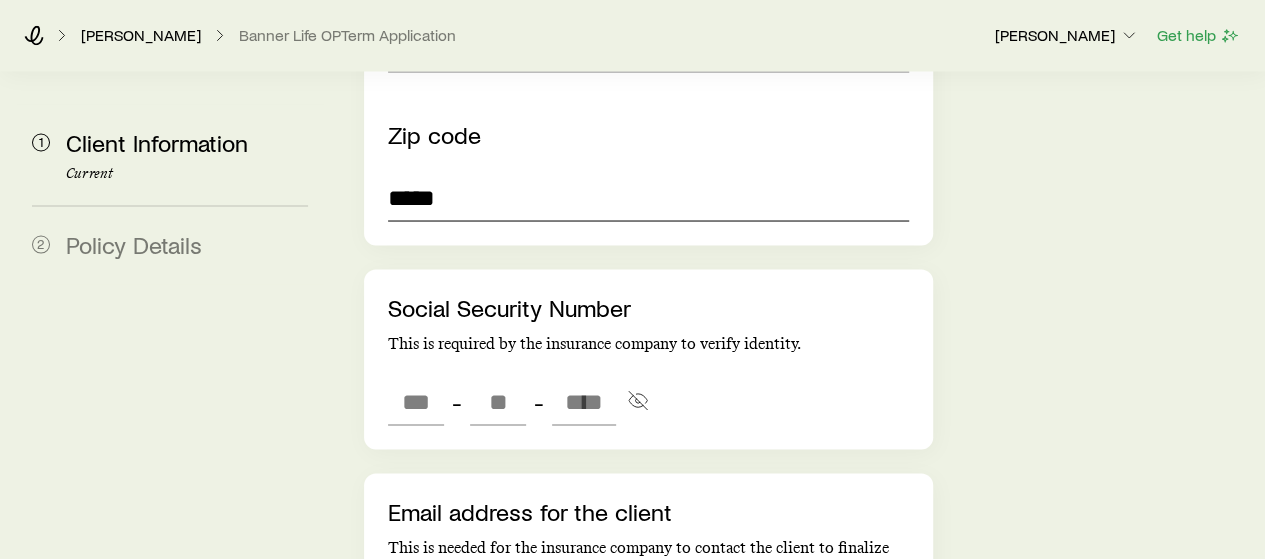 scroll, scrollTop: 1796, scrollLeft: 0, axis: vertical 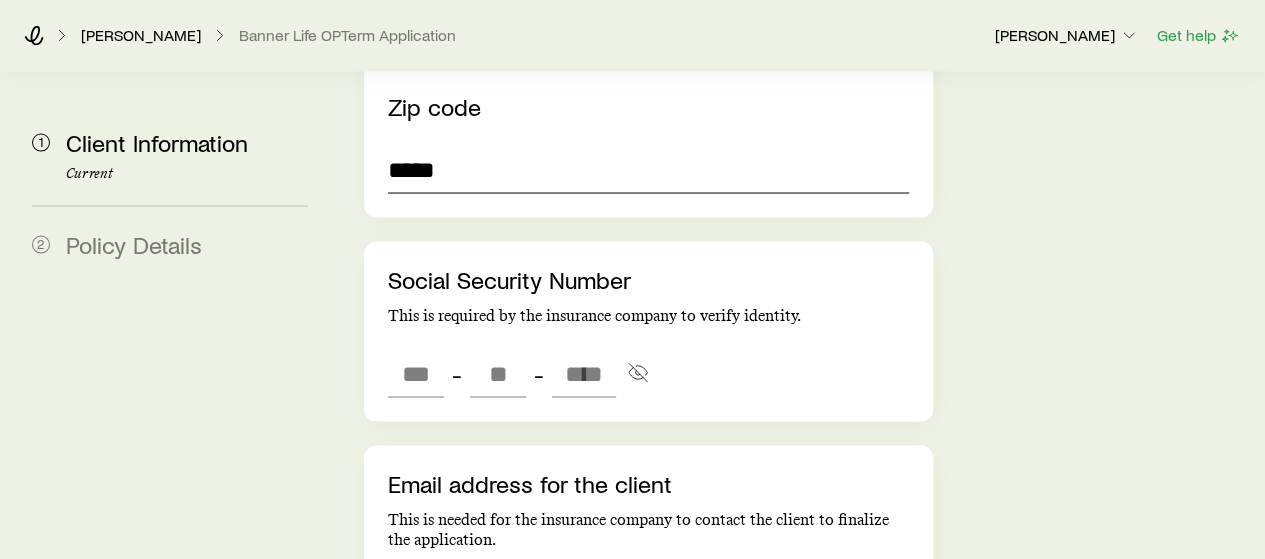 type on "*****" 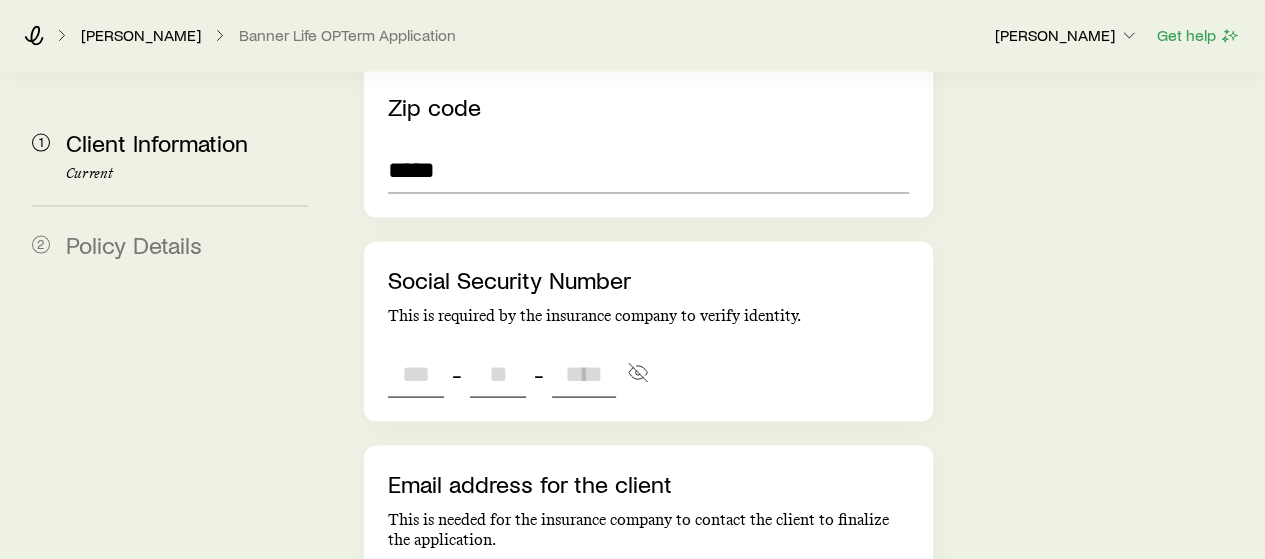 click at bounding box center [416, 373] 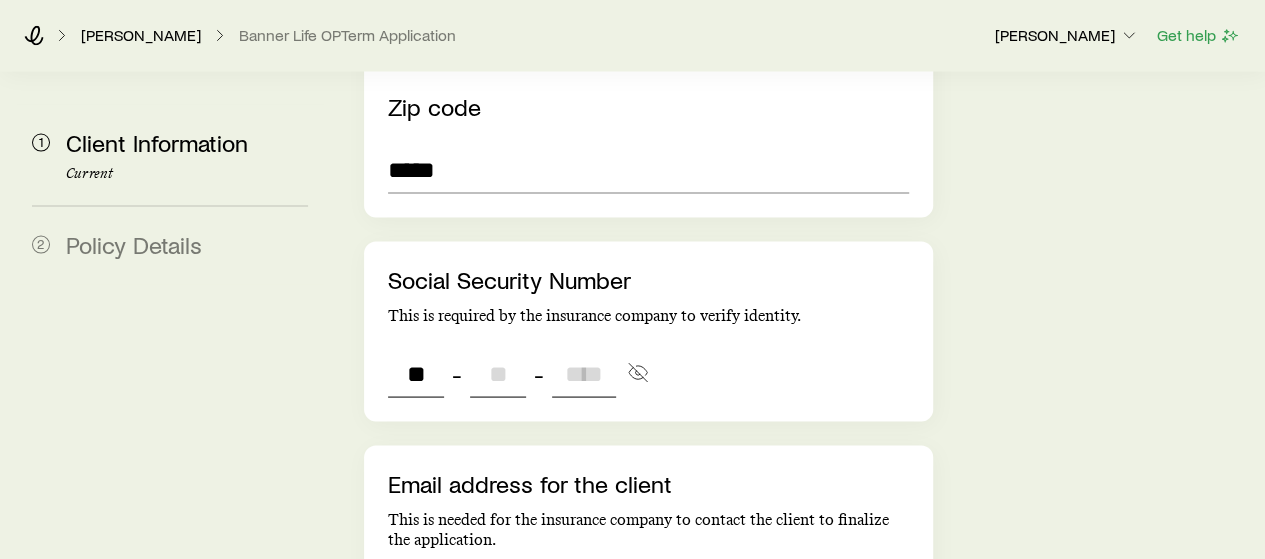 type on "***" 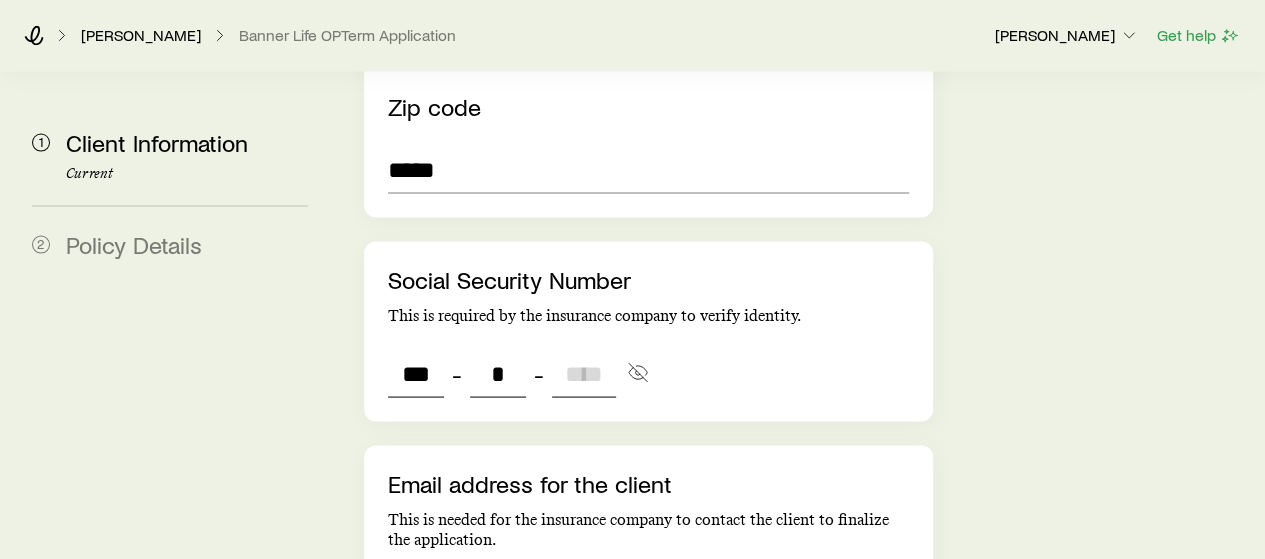 type on "**" 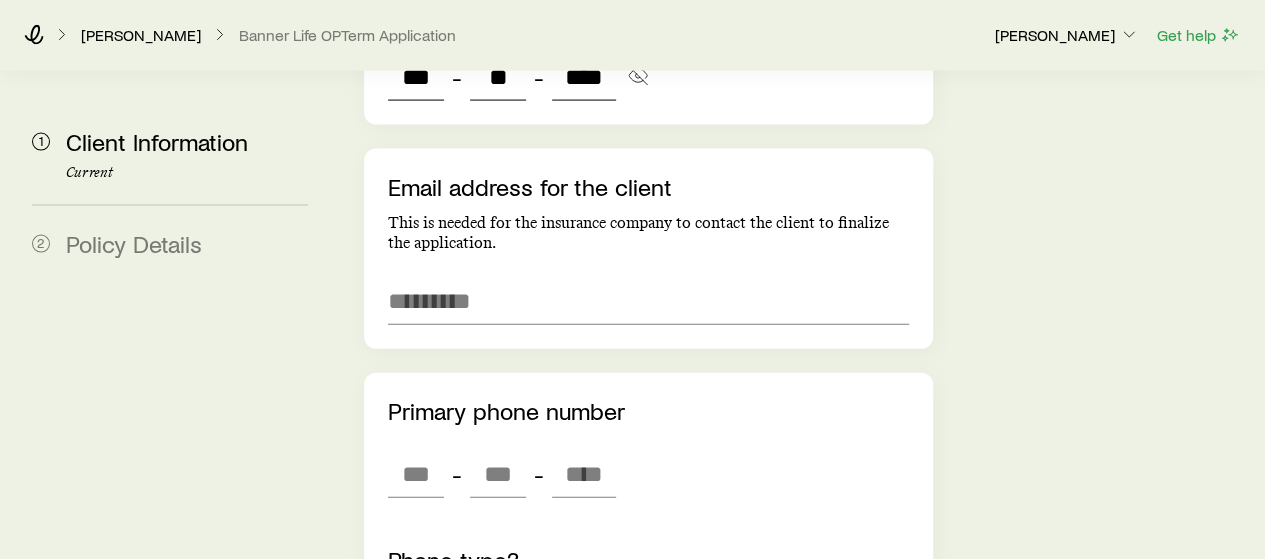 scroll, scrollTop: 2092, scrollLeft: 0, axis: vertical 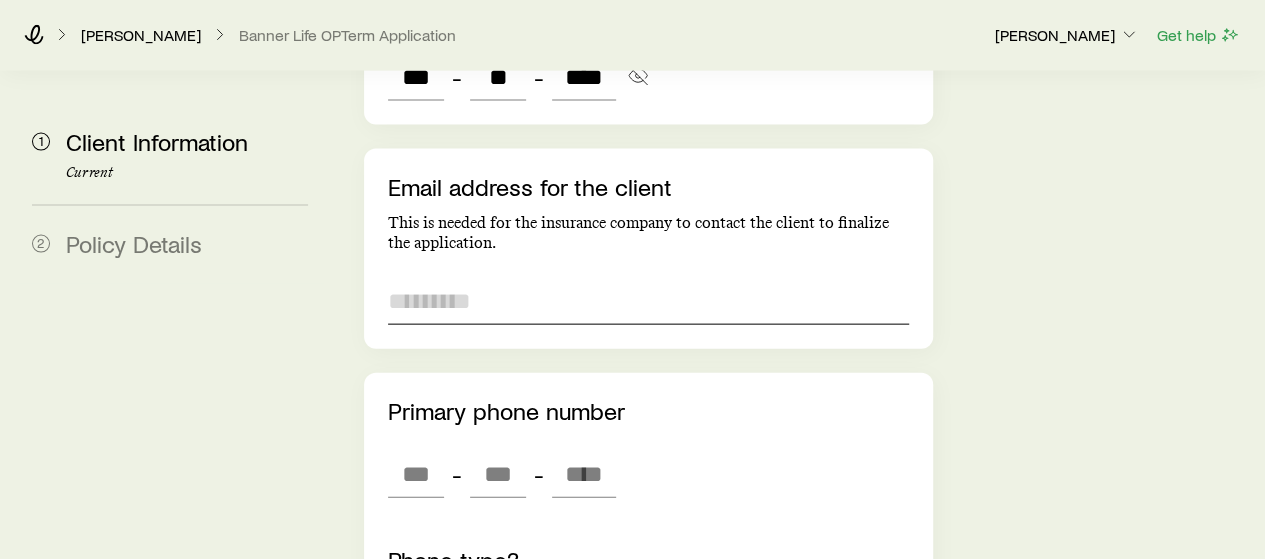 click at bounding box center (648, 301) 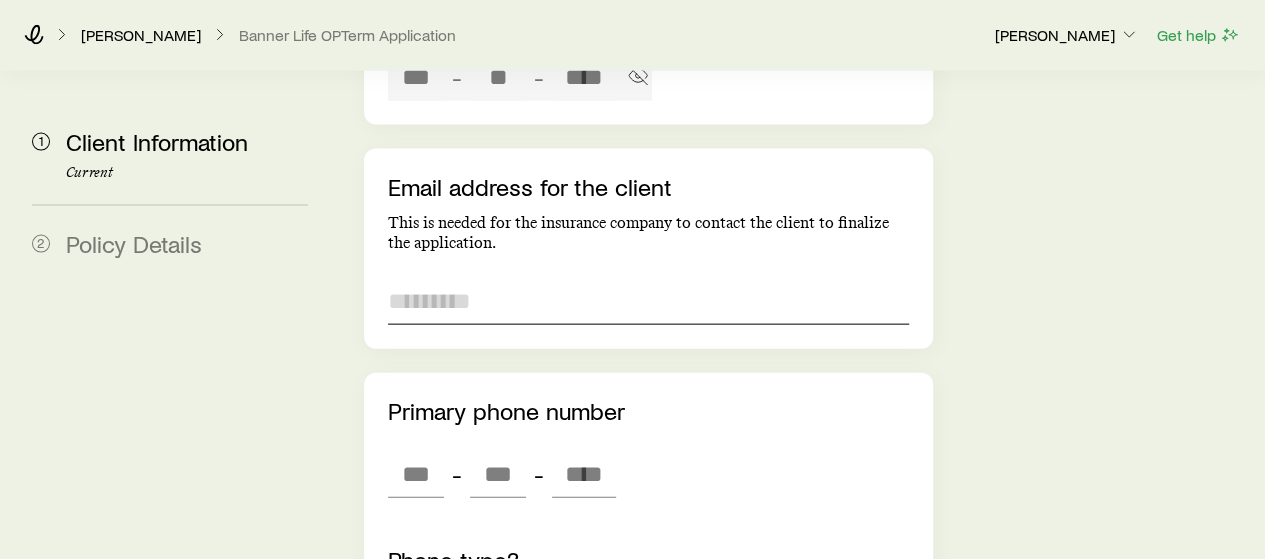 paste on "**********" 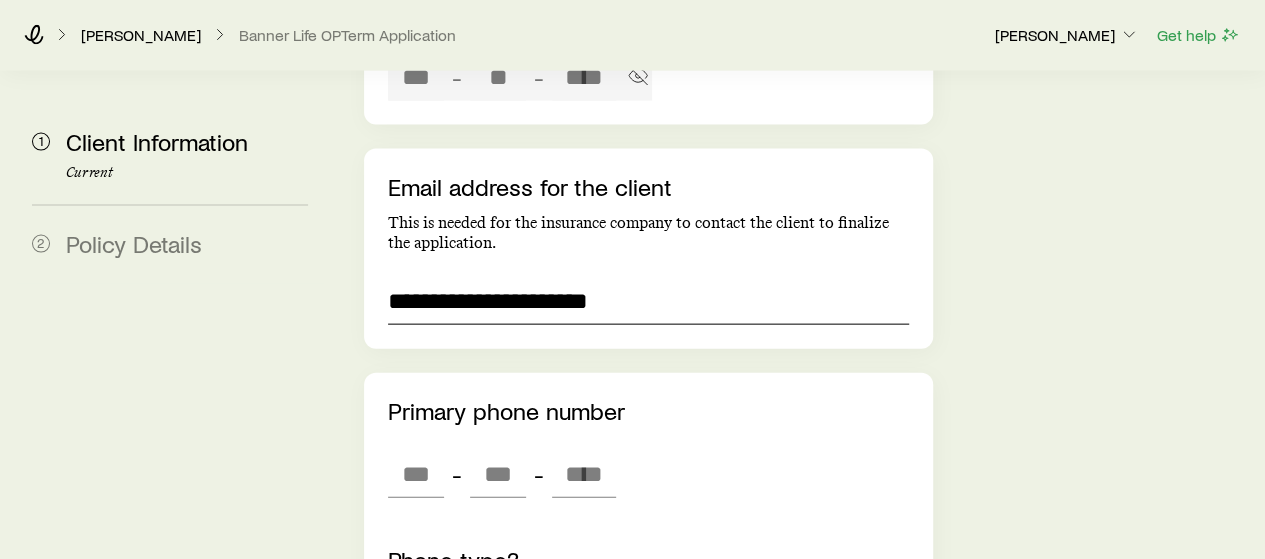 type on "***" 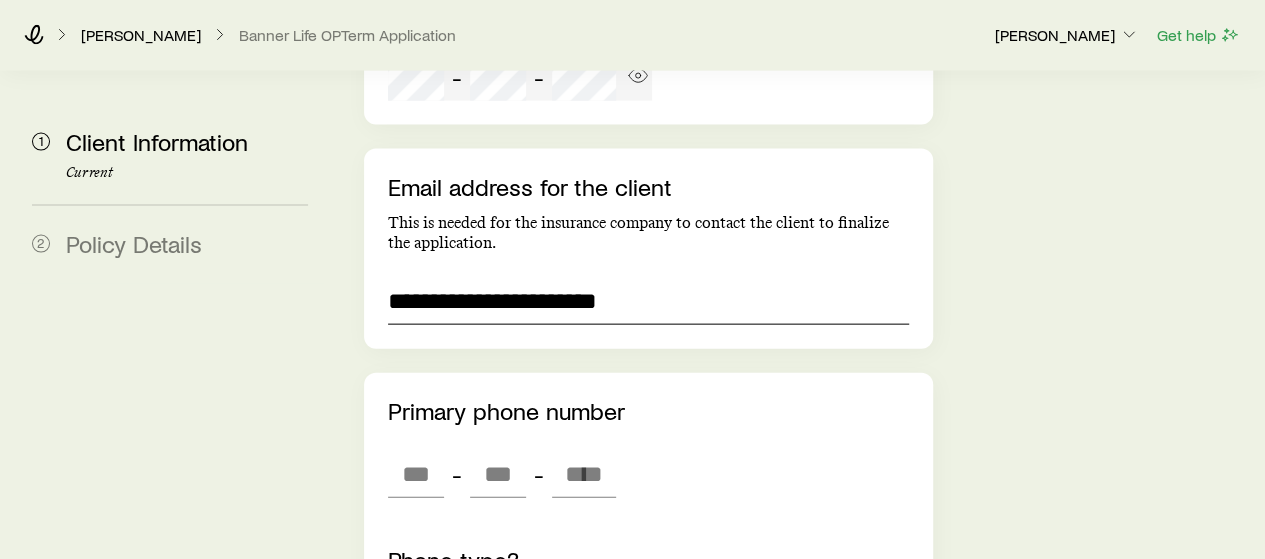 type on "**********" 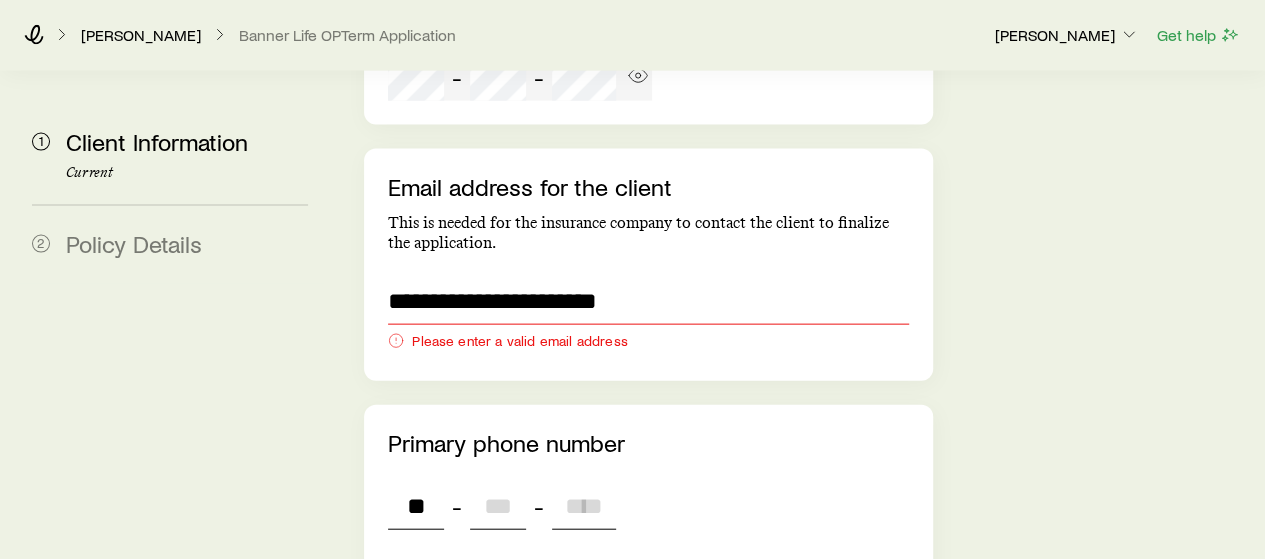 type on "***" 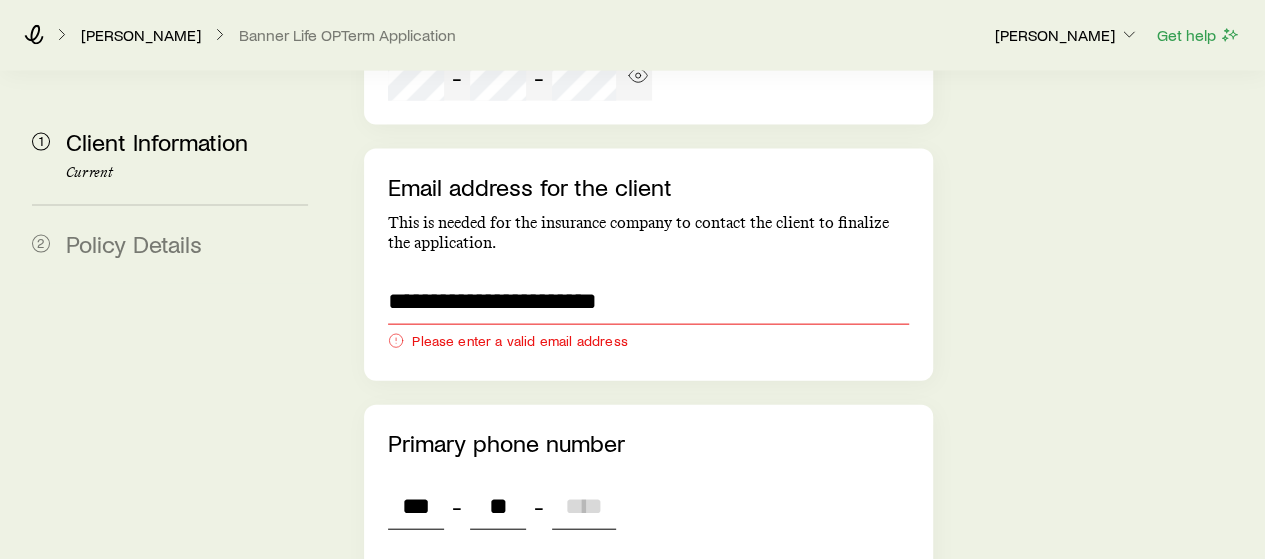 type on "***" 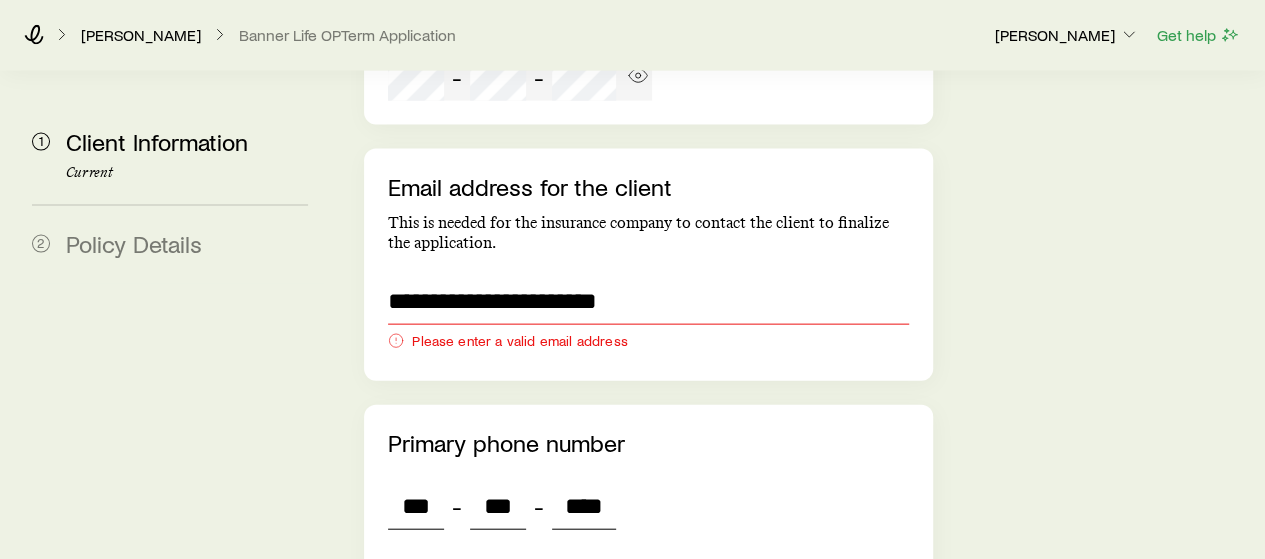 type on "****" 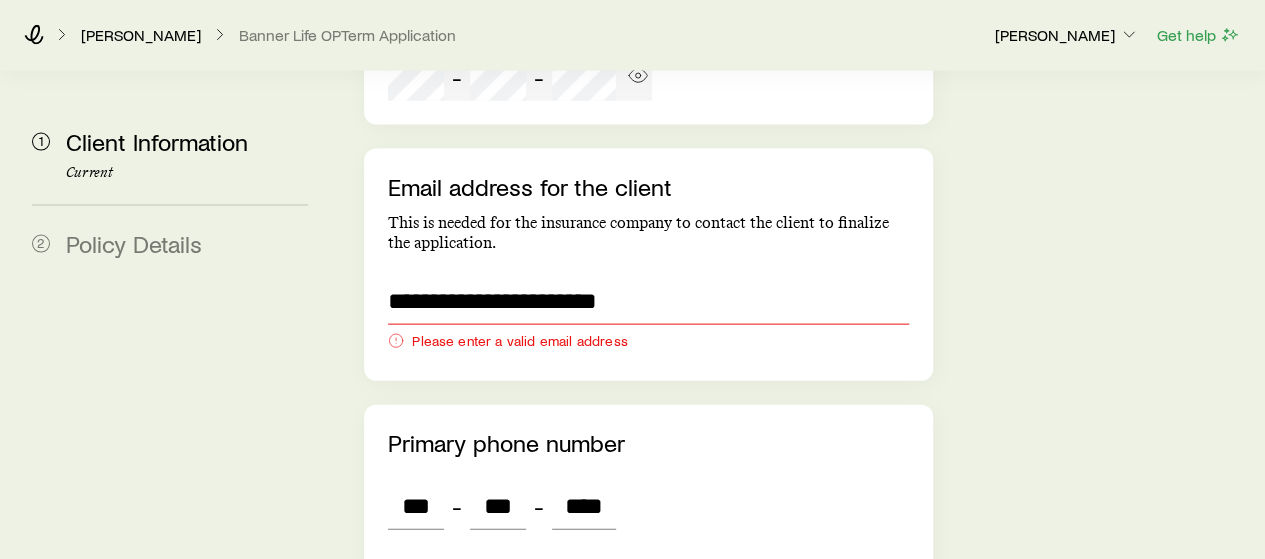 type 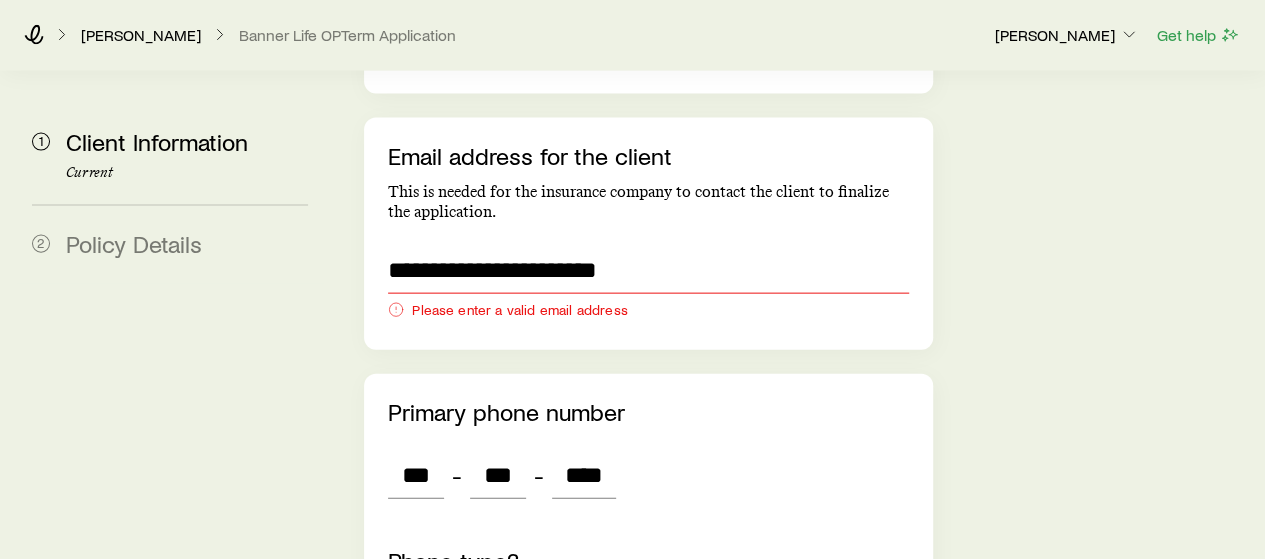 click on "Cell" at bounding box center (448, 620) 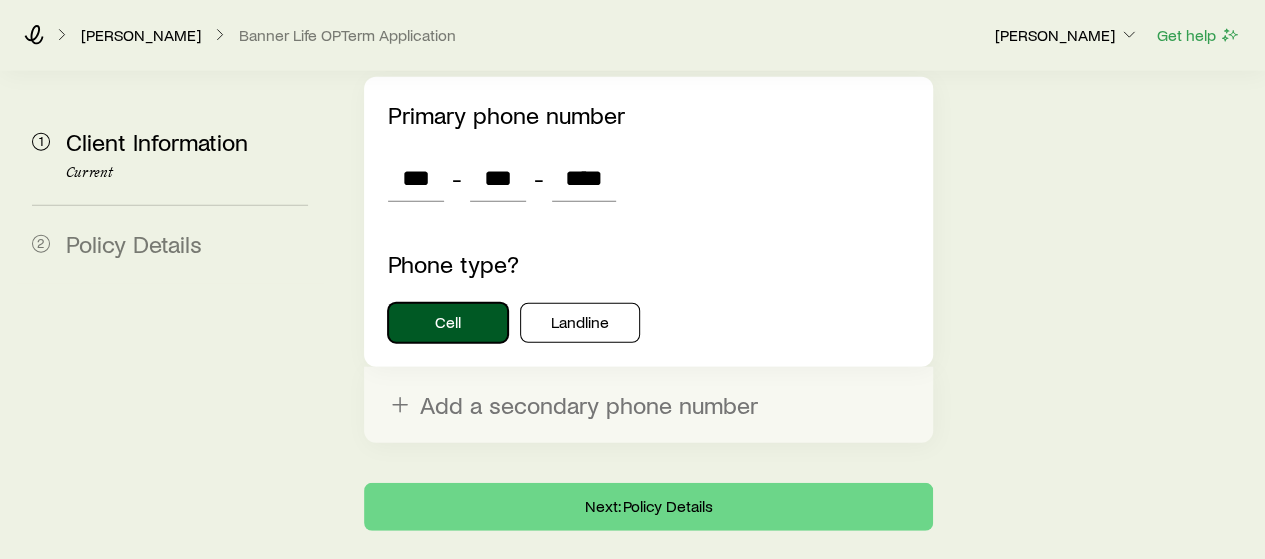 scroll, scrollTop: 2424, scrollLeft: 0, axis: vertical 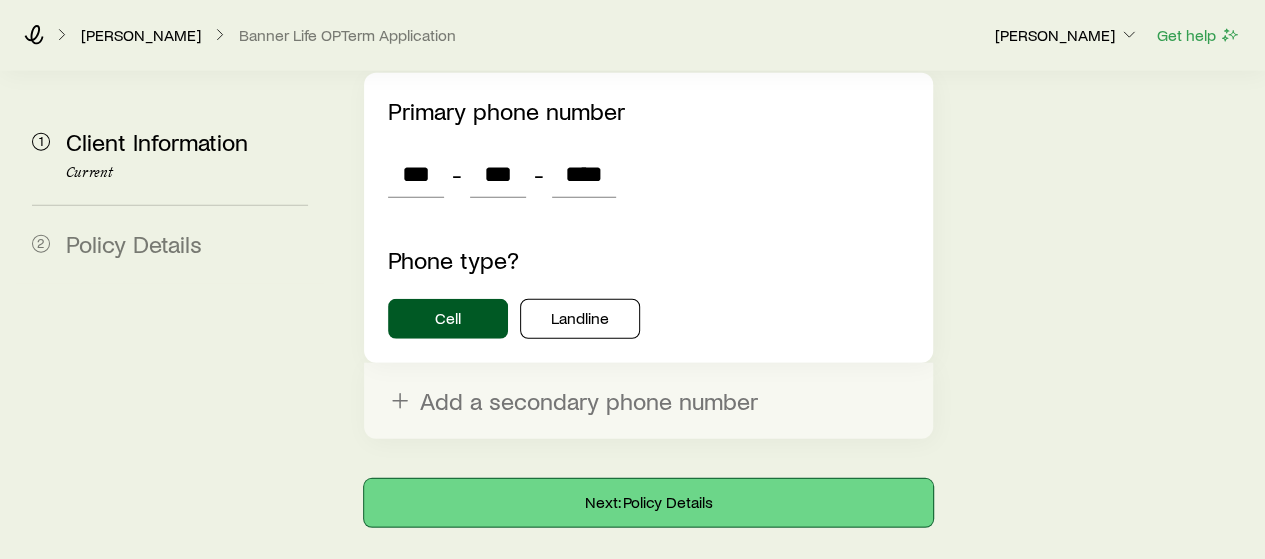 click on "Next: Policy Details" at bounding box center [648, 503] 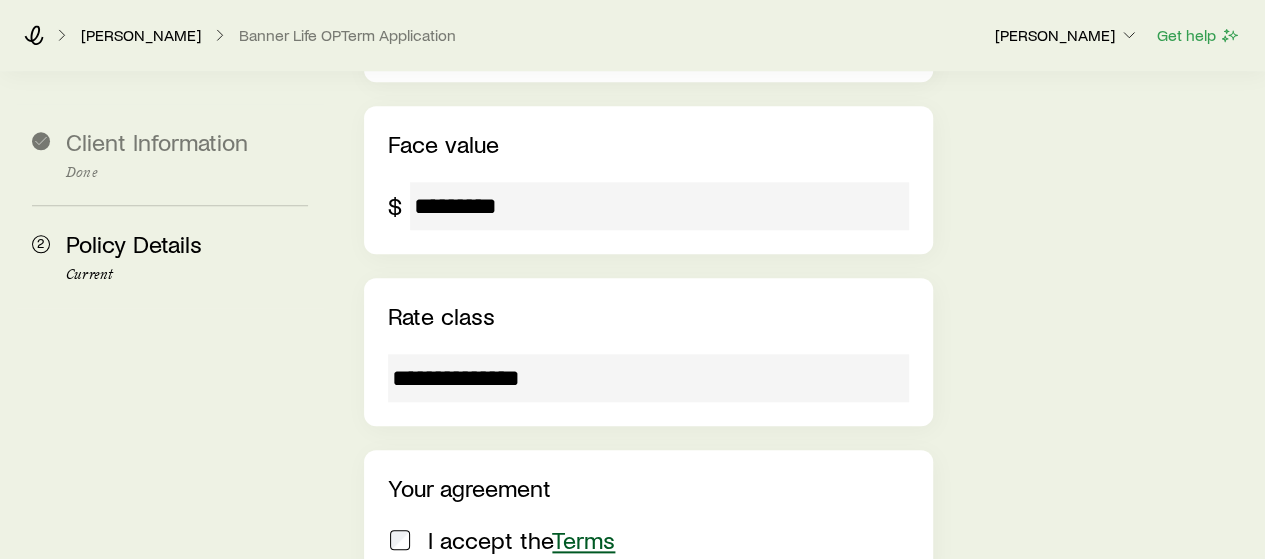scroll, scrollTop: 871, scrollLeft: 0, axis: vertical 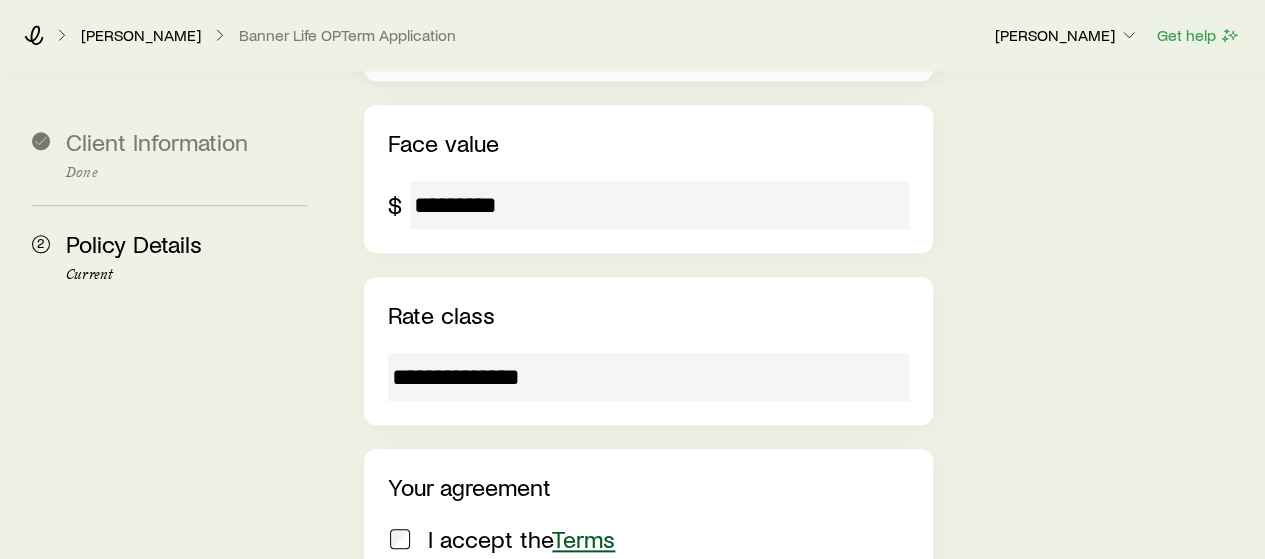 click on "Finish & Submit" at bounding box center (648, 633) 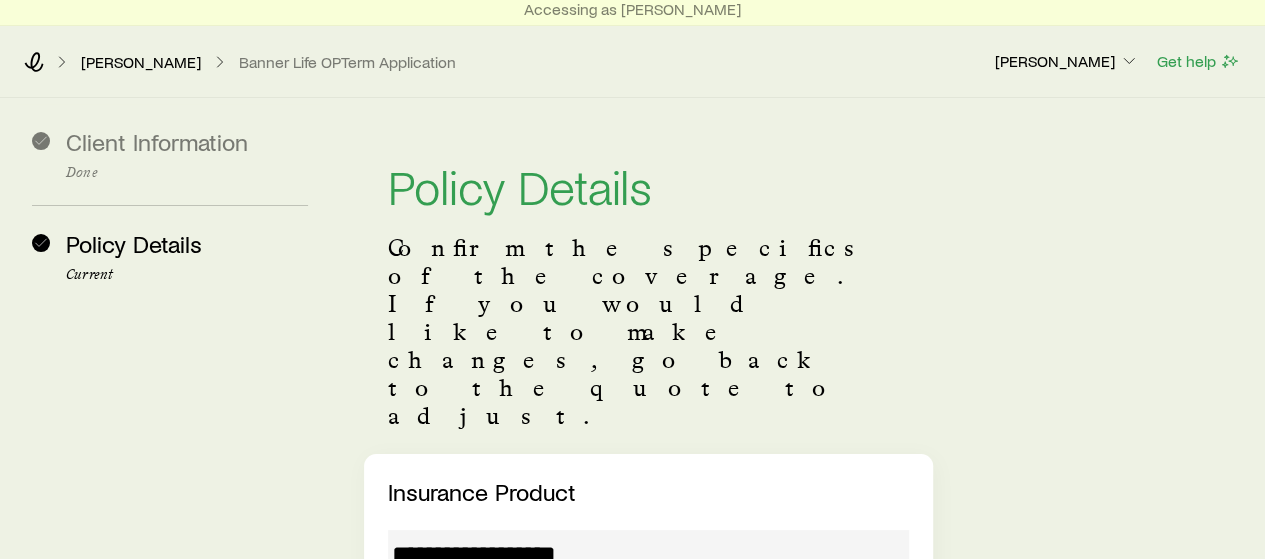scroll, scrollTop: 0, scrollLeft: 0, axis: both 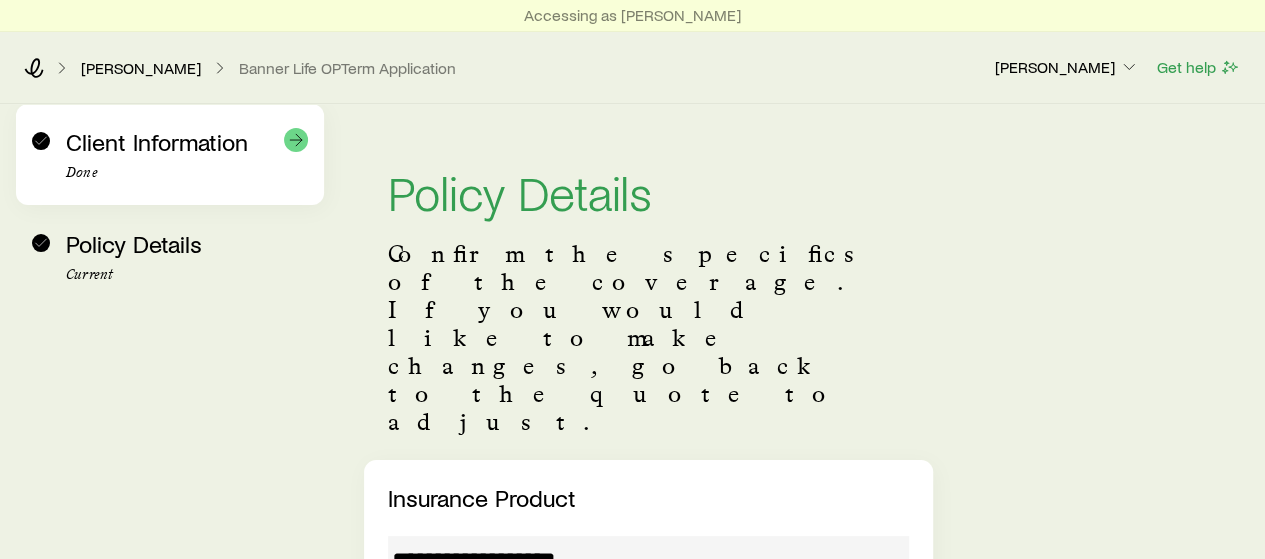 click on "Done" at bounding box center (187, 173) 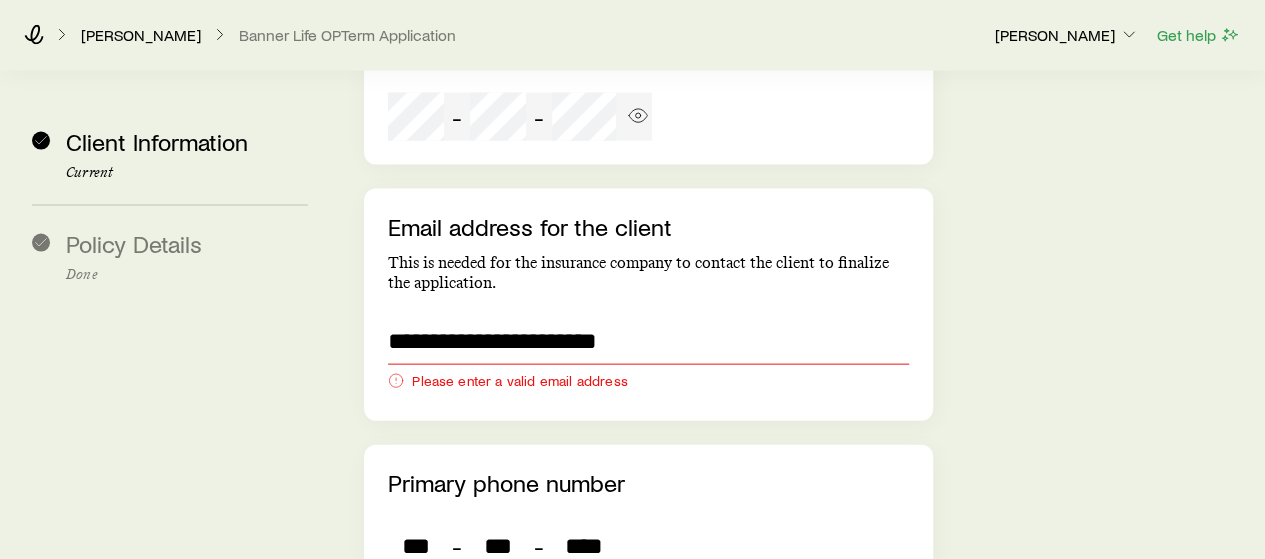 scroll, scrollTop: 2053, scrollLeft: 0, axis: vertical 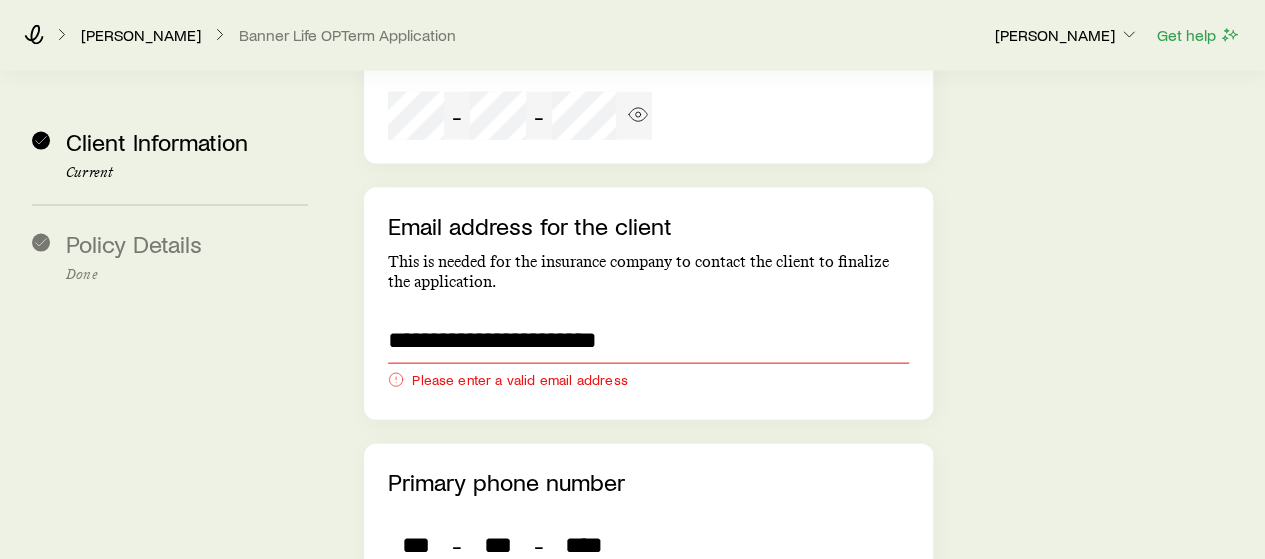 click on "**********" at bounding box center [648, 340] 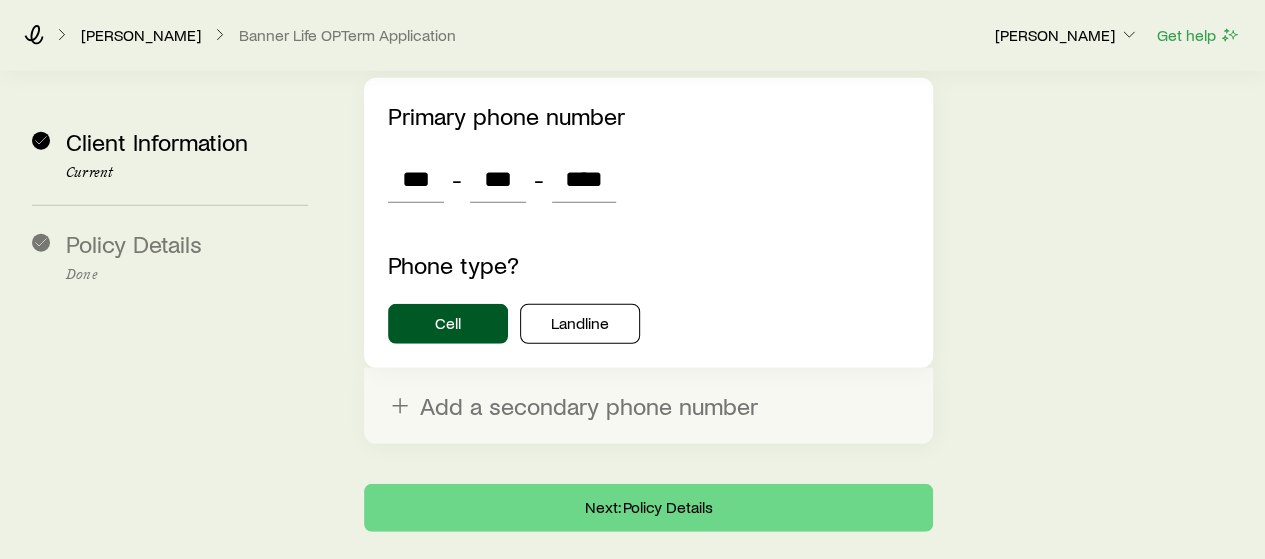 scroll, scrollTop: 2392, scrollLeft: 0, axis: vertical 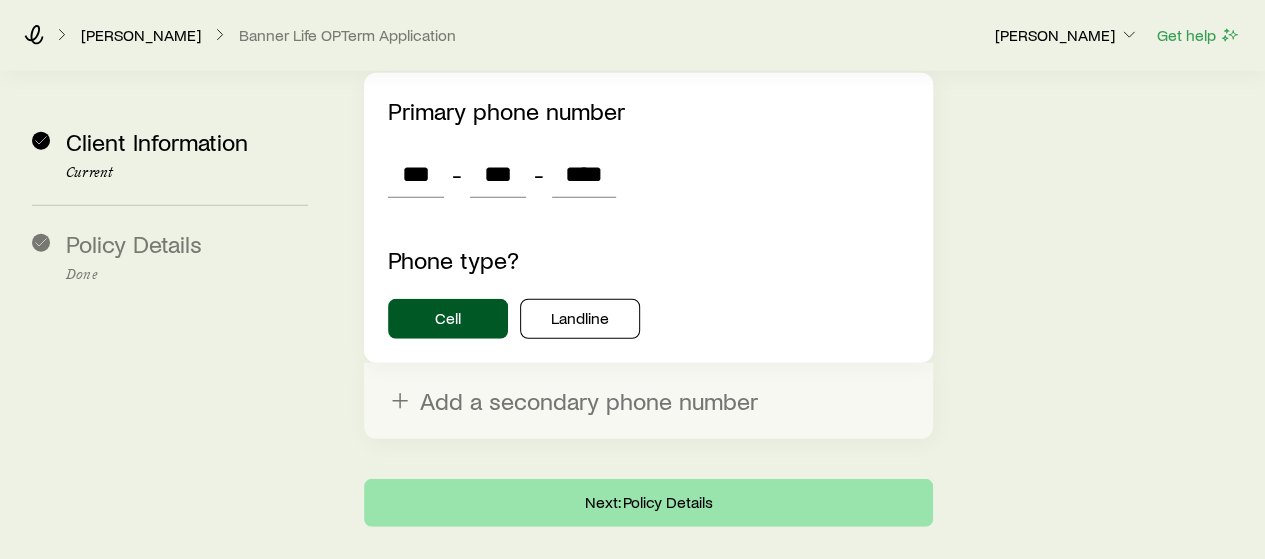 type on "**********" 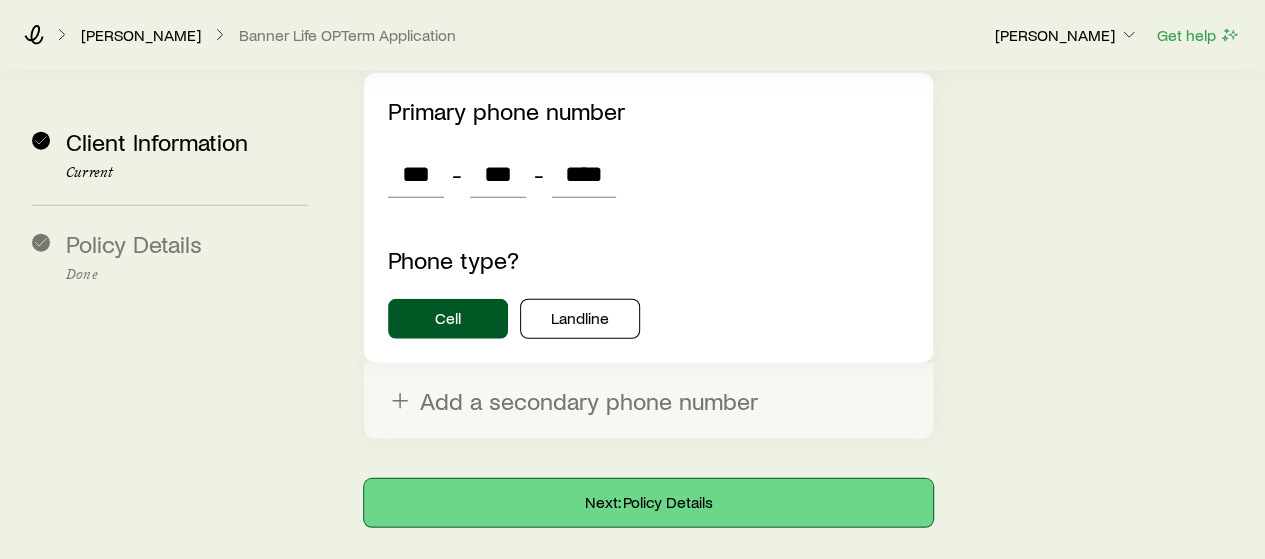 click on "Next: Policy Details" at bounding box center [648, 503] 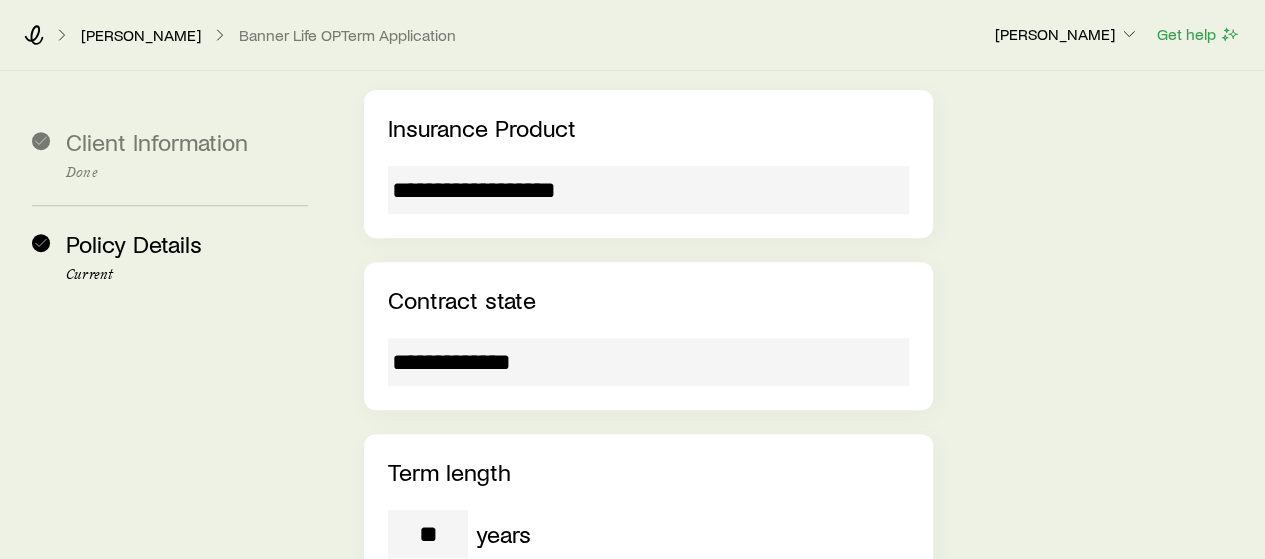 scroll, scrollTop: 1081, scrollLeft: 0, axis: vertical 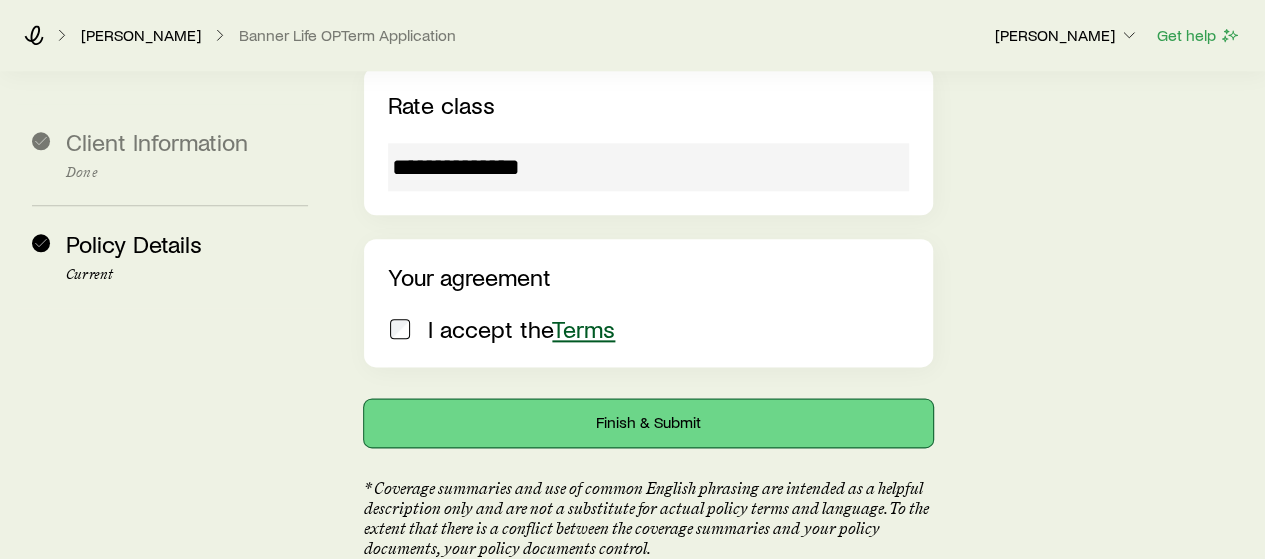 click on "Finish & Submit" at bounding box center (648, 423) 